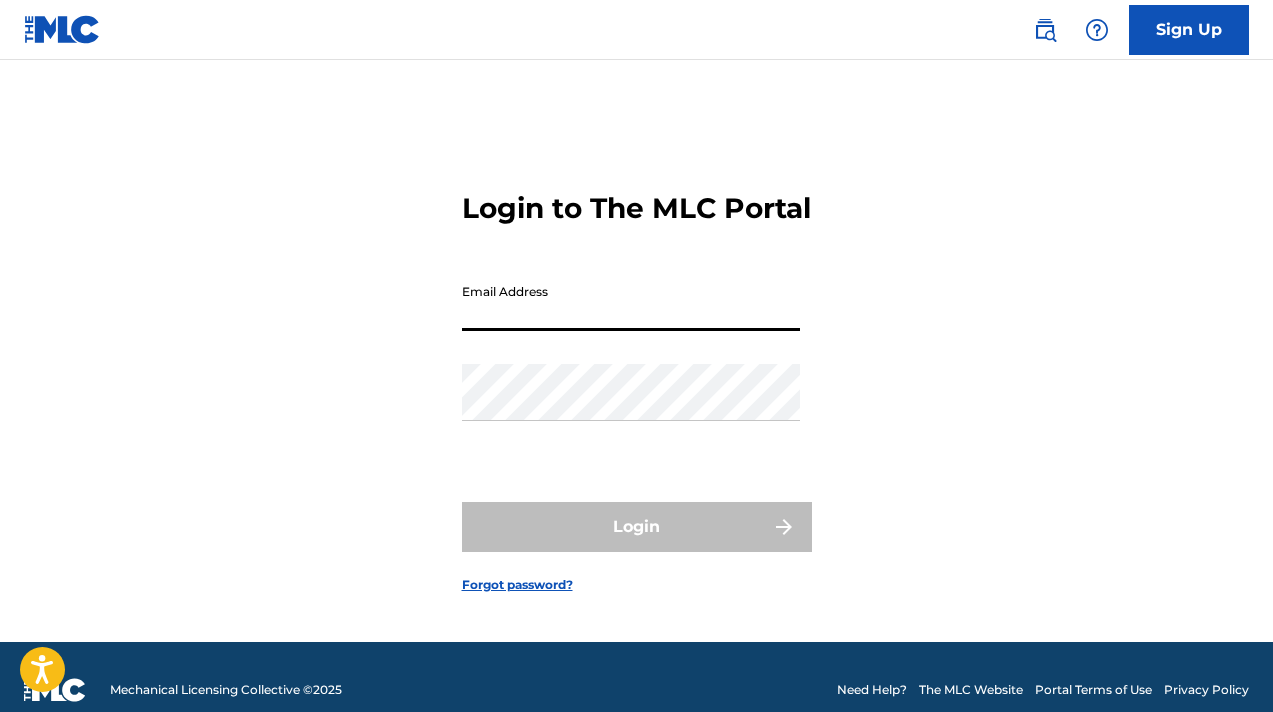 scroll, scrollTop: 0, scrollLeft: 0, axis: both 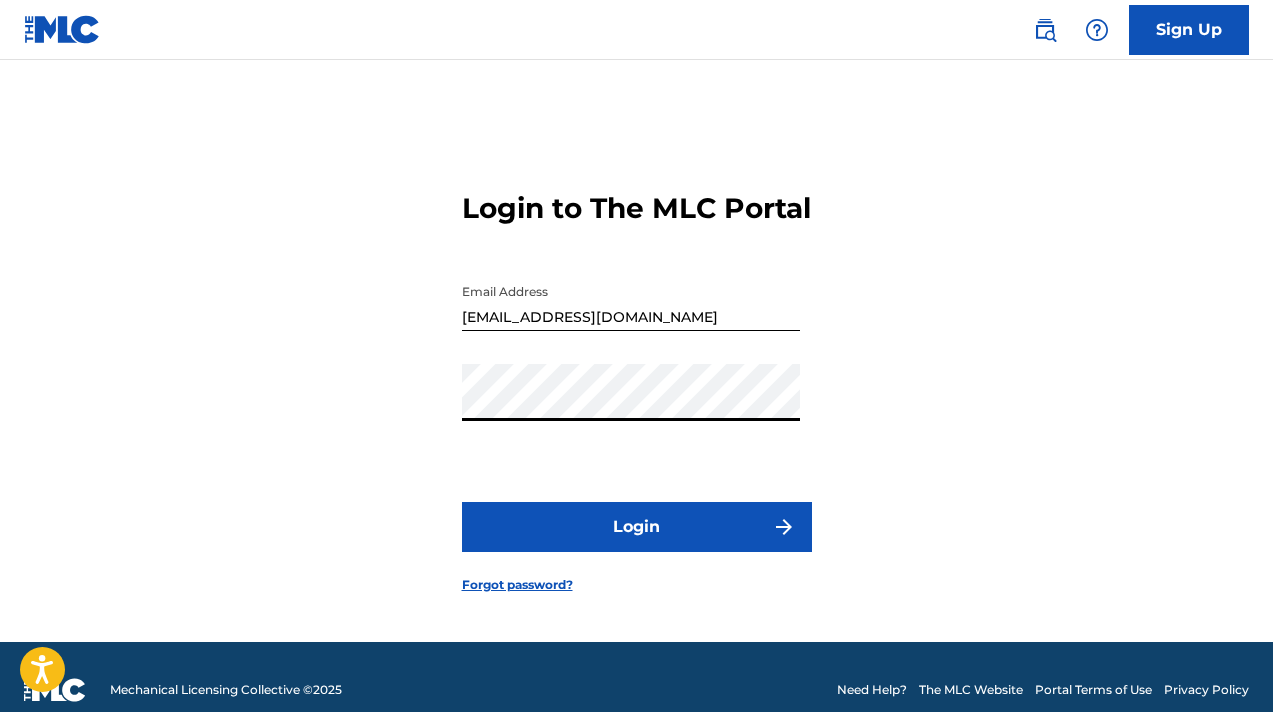 click on "Login" at bounding box center [637, 527] 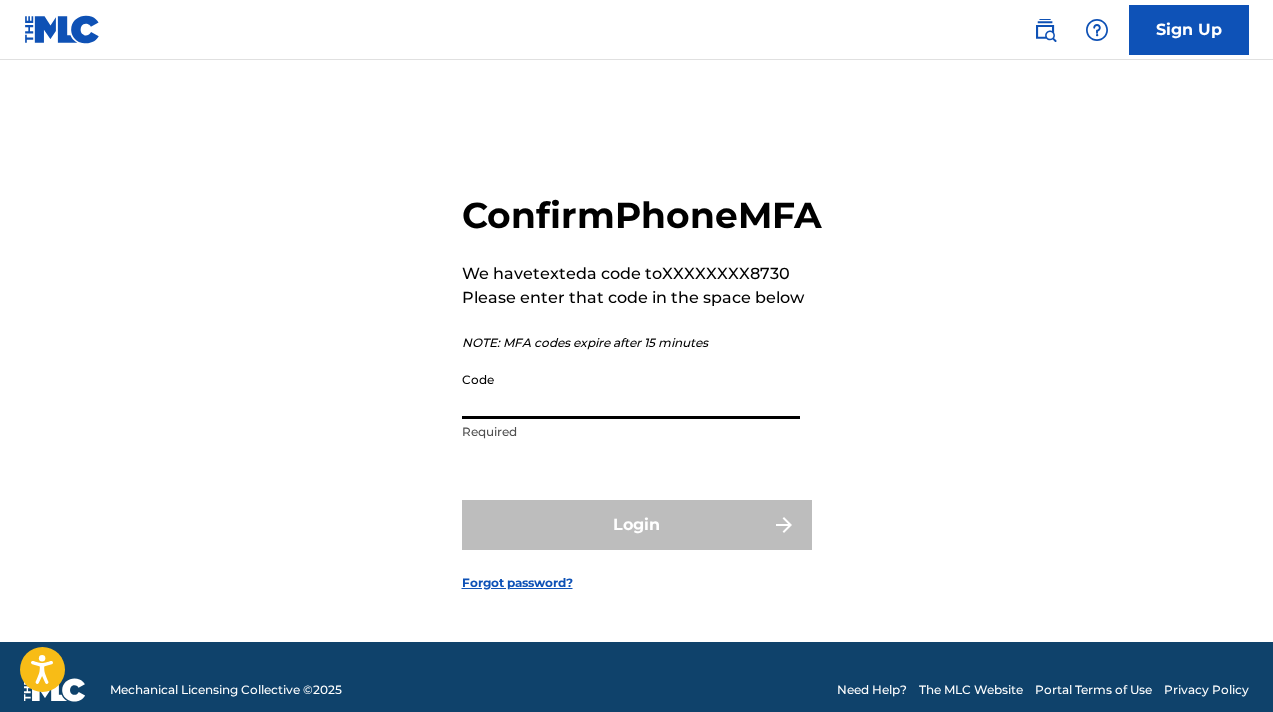 click on "Code" at bounding box center (631, 390) 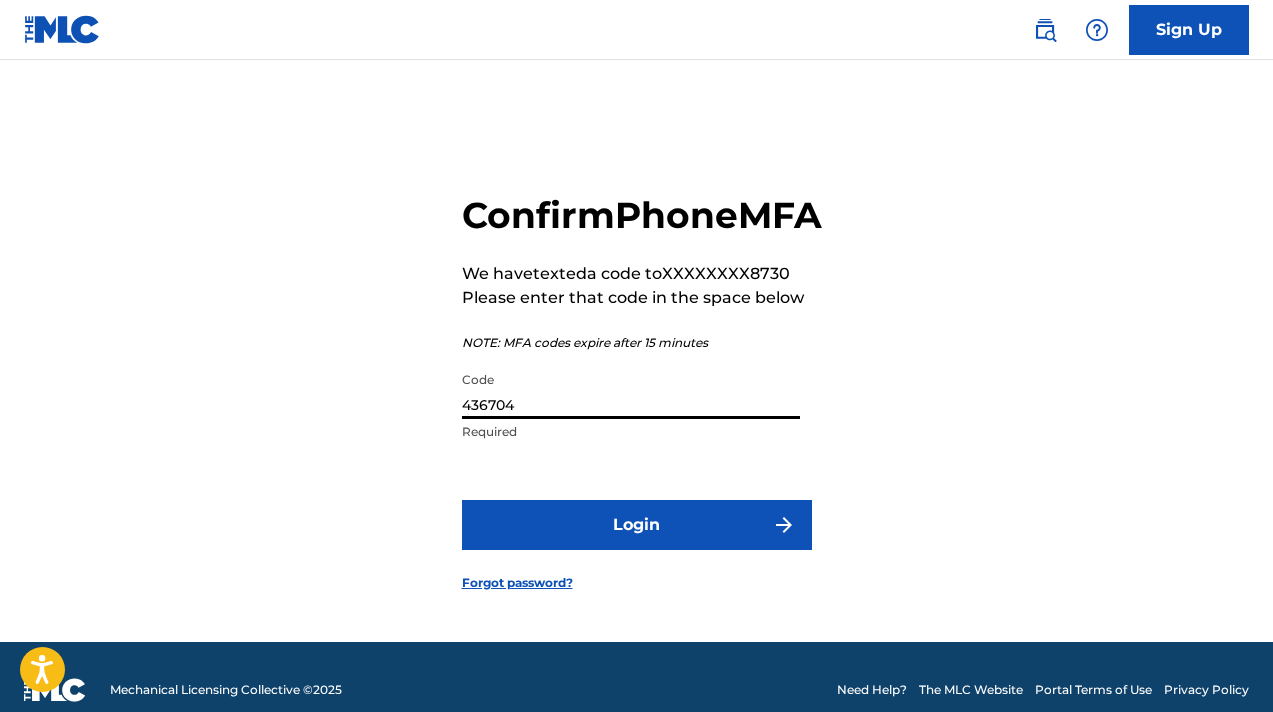 type on "436704" 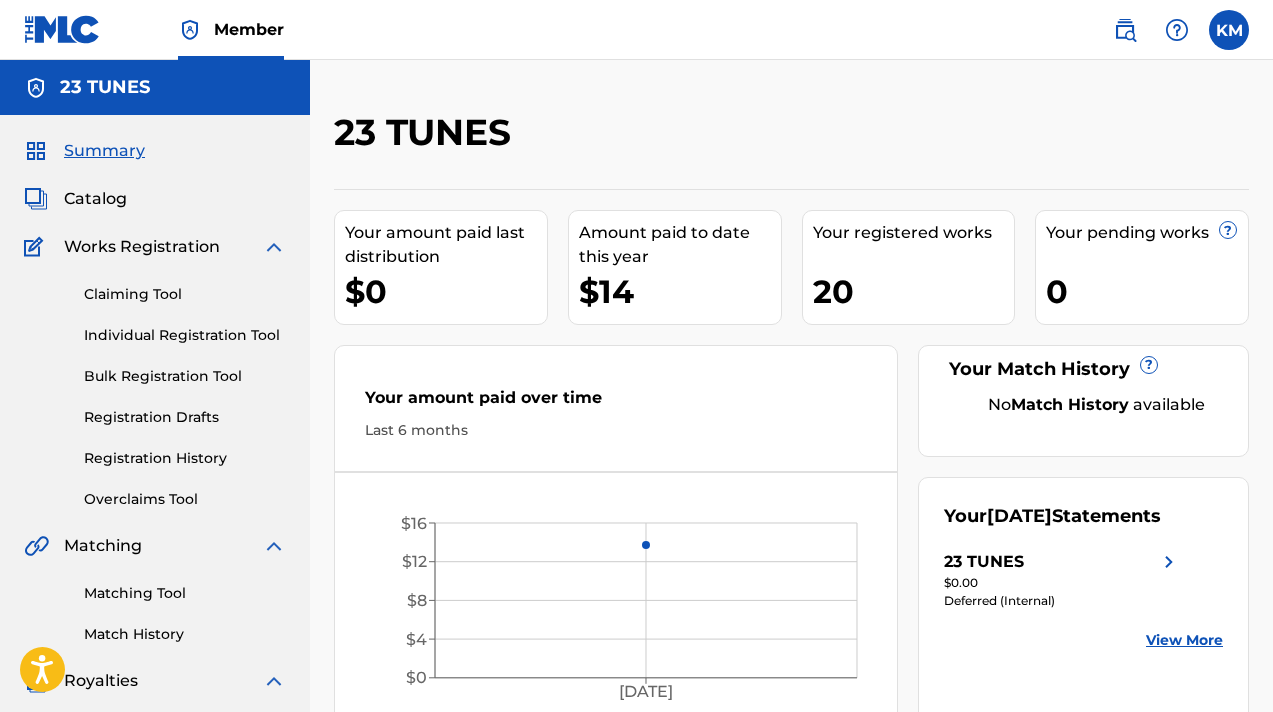 scroll, scrollTop: 0, scrollLeft: 0, axis: both 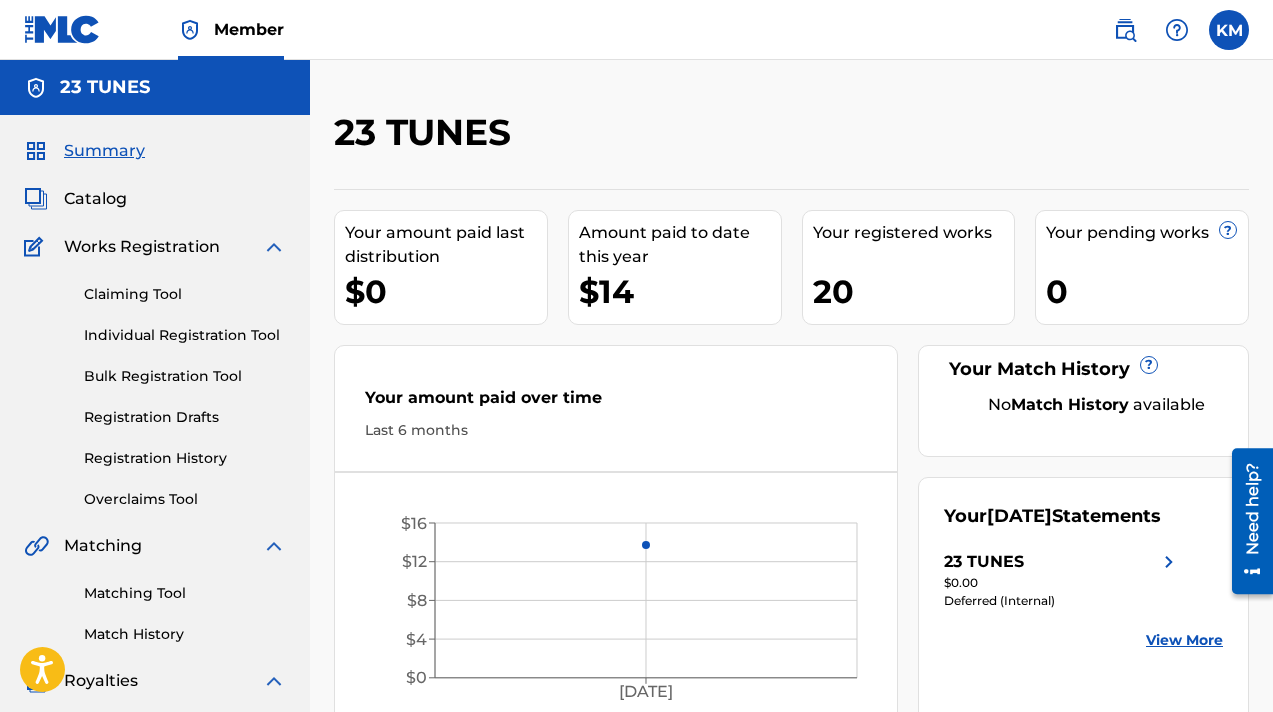click at bounding box center (1229, 30) 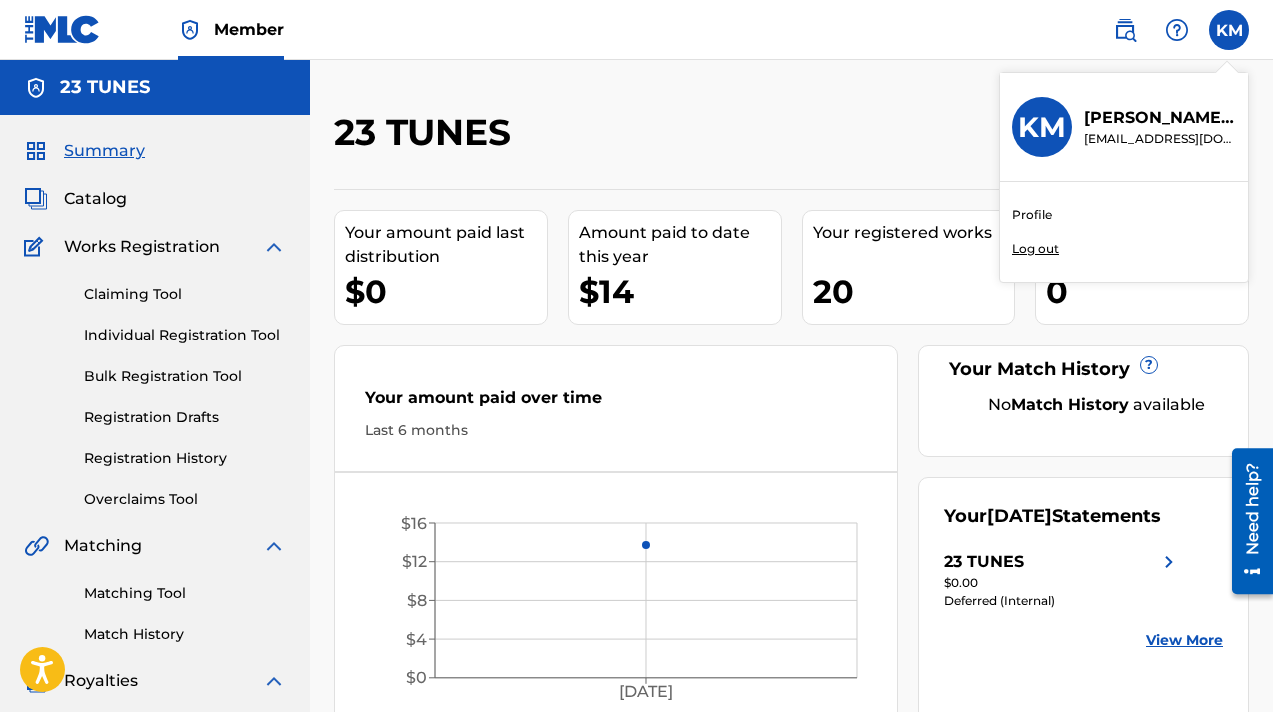 click on "Profile" at bounding box center (1032, 215) 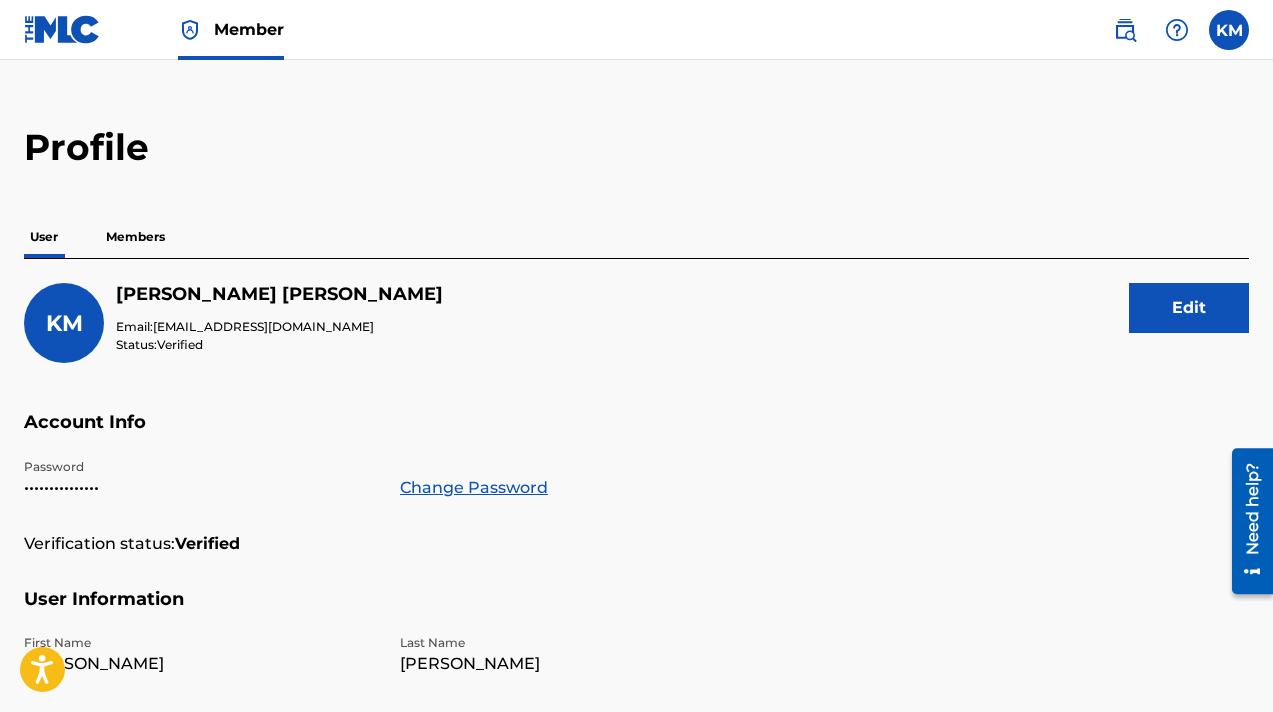 scroll, scrollTop: 0, scrollLeft: 0, axis: both 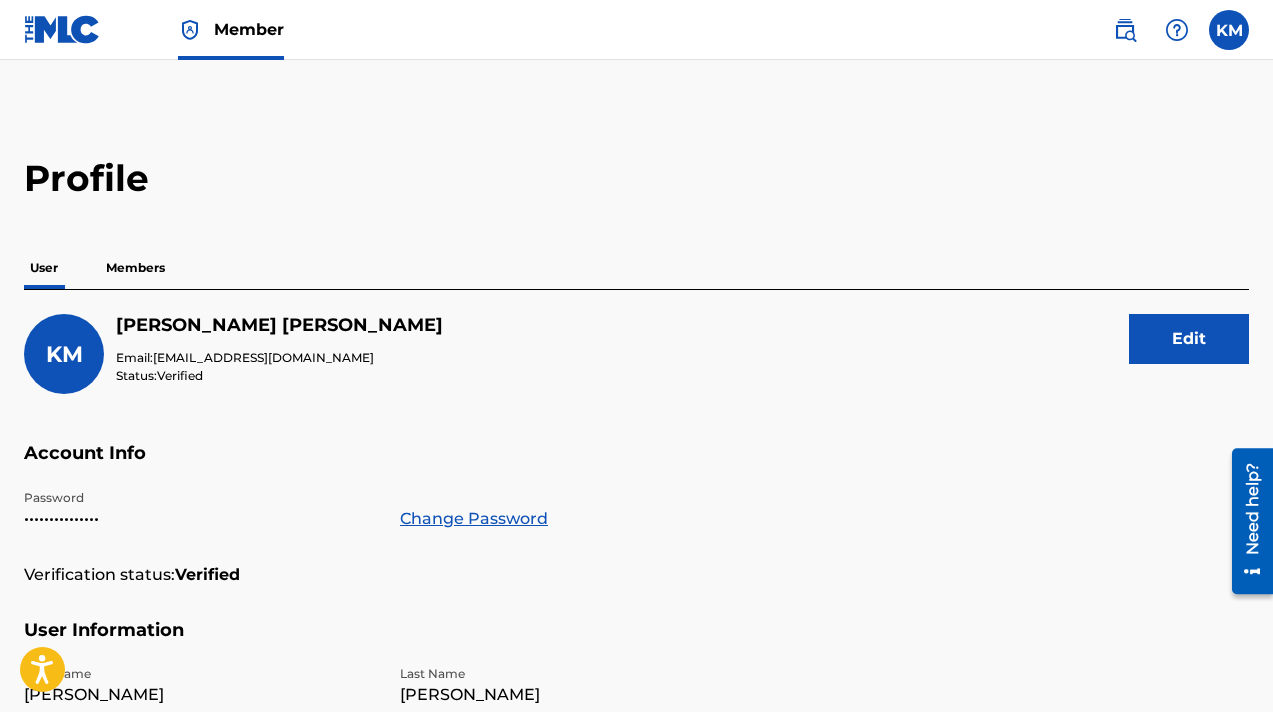 click on "Members" at bounding box center (135, 268) 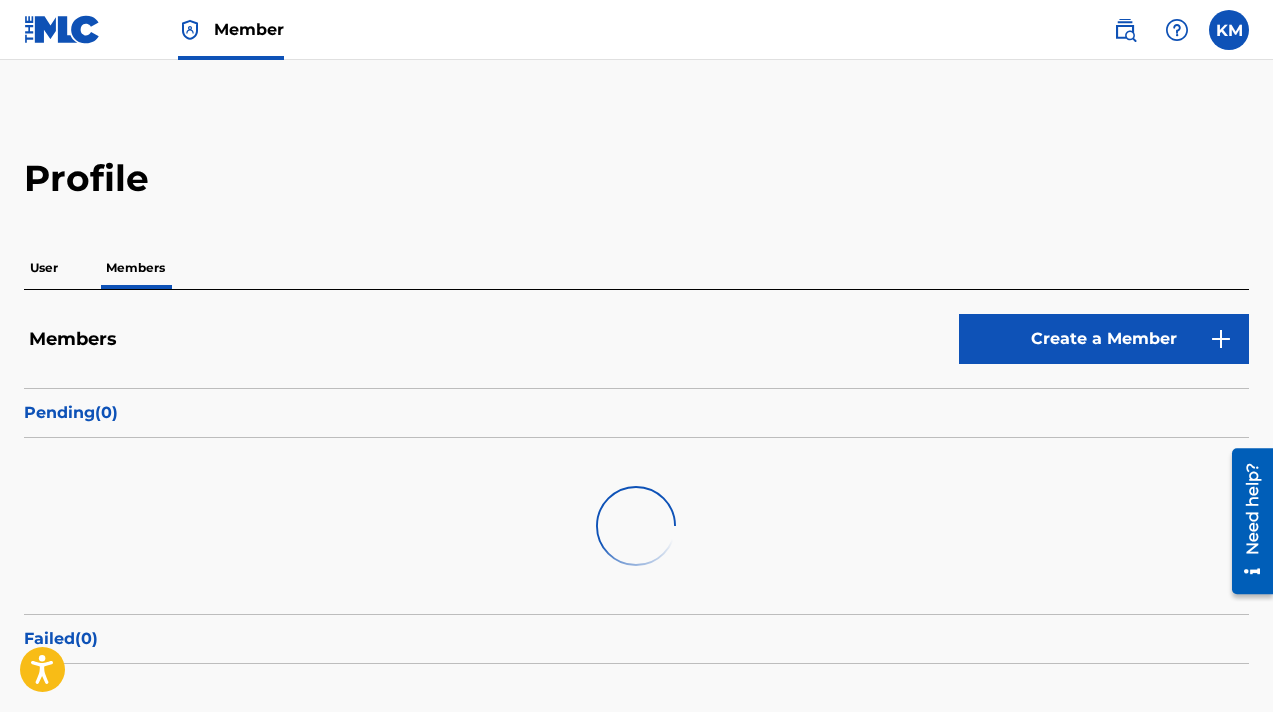 scroll, scrollTop: 0, scrollLeft: 0, axis: both 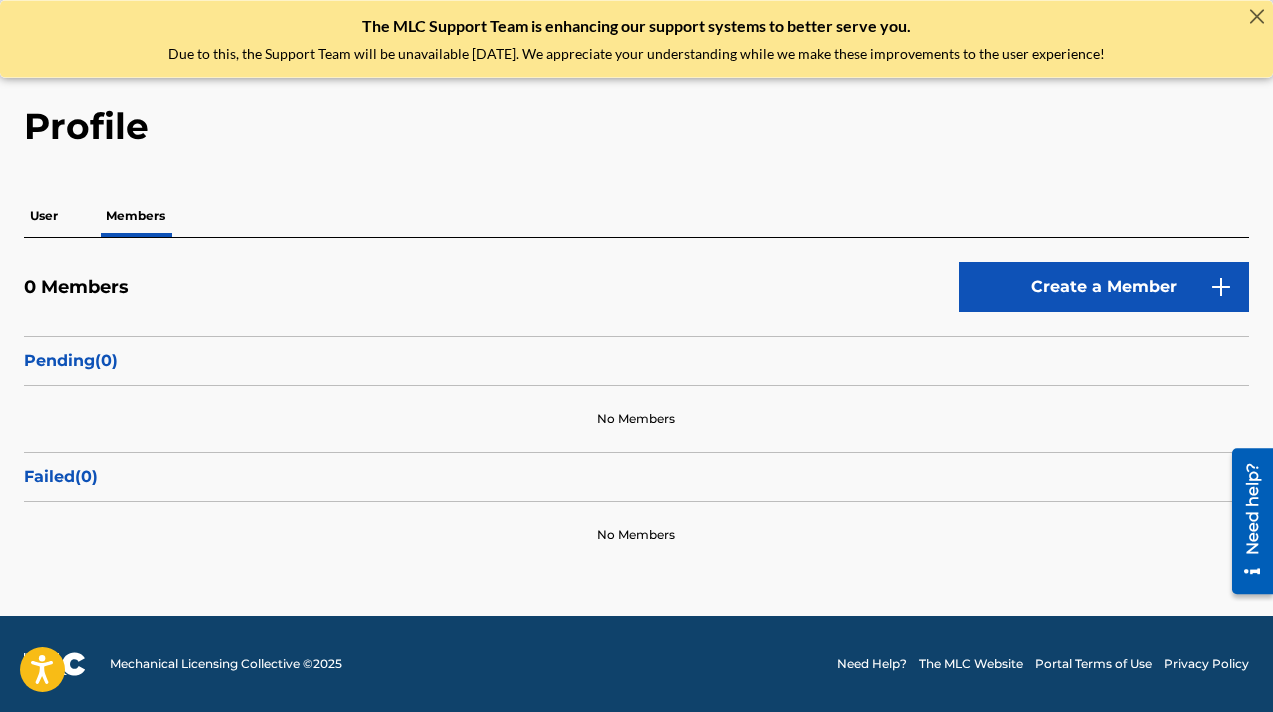 click on "User" at bounding box center (44, 216) 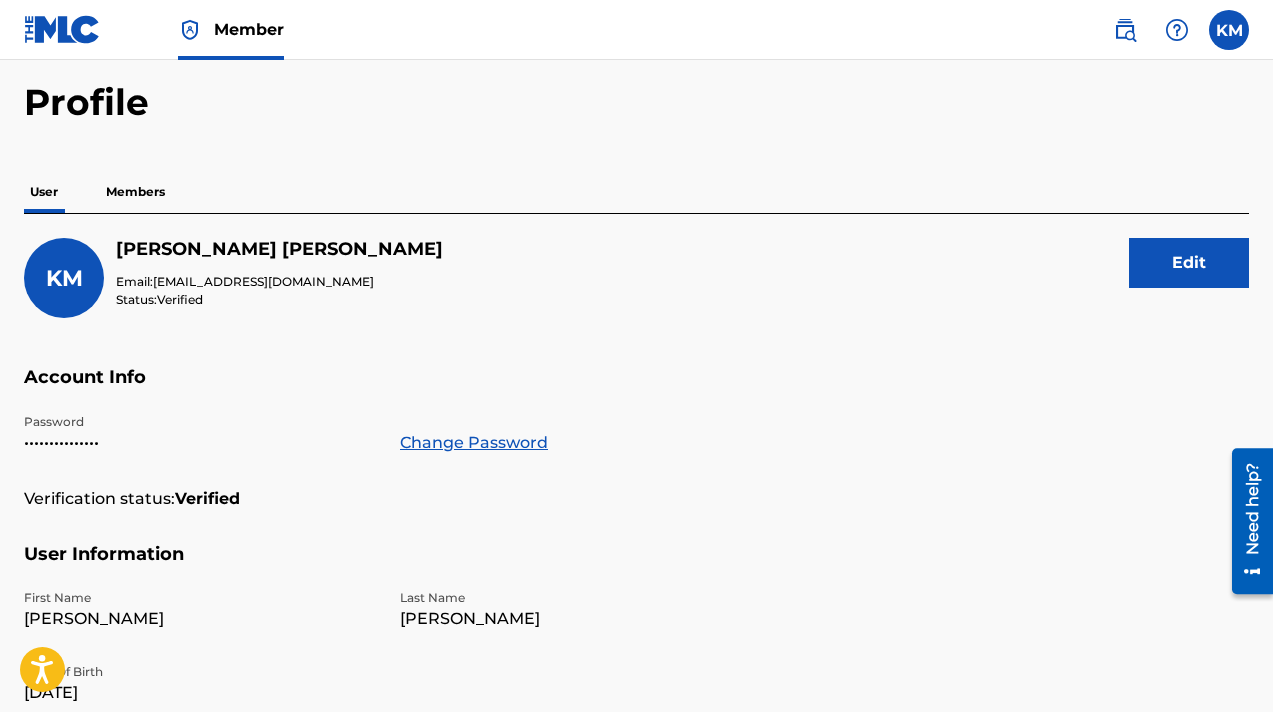 scroll, scrollTop: 0, scrollLeft: 0, axis: both 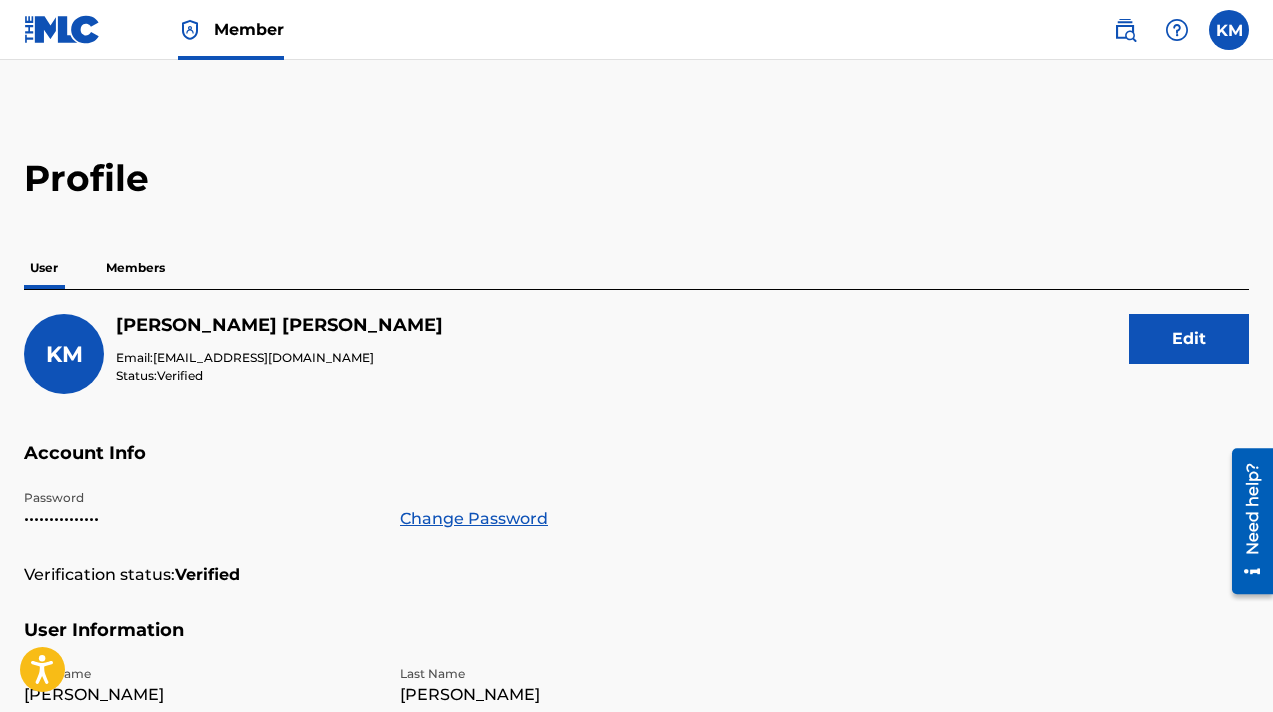 click at bounding box center [1229, 30] 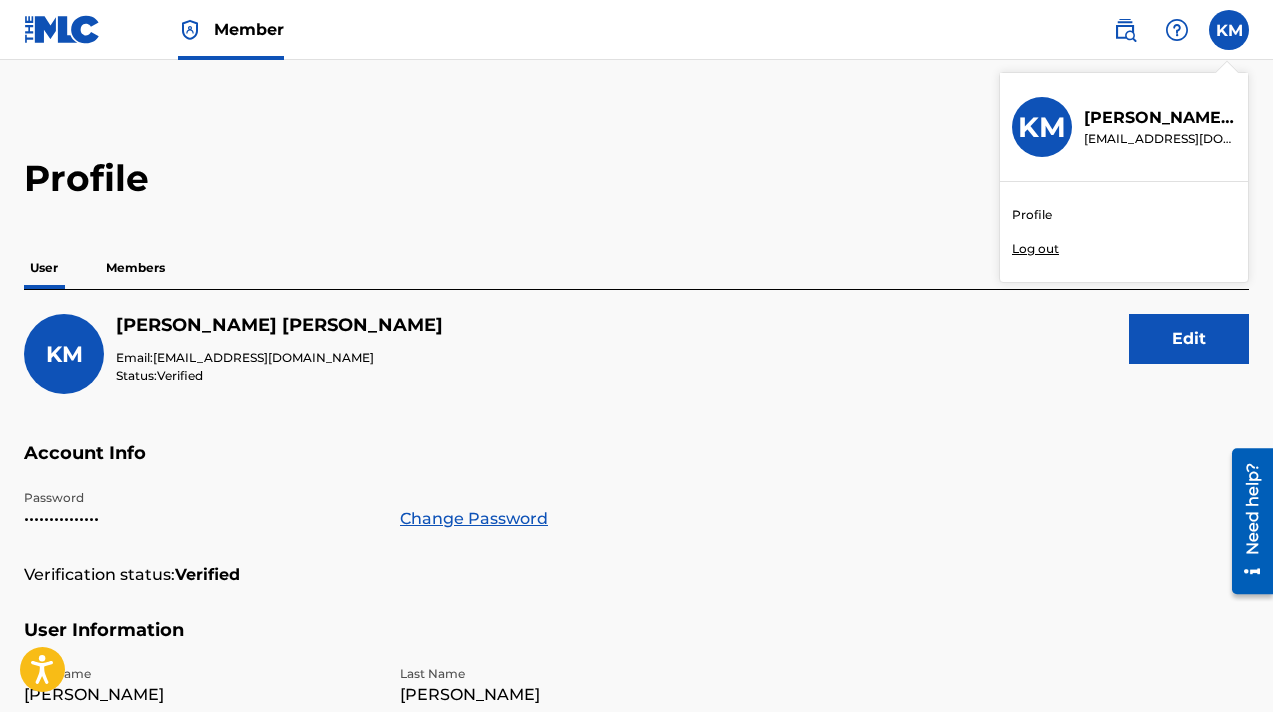 click on "Member" at bounding box center (249, 29) 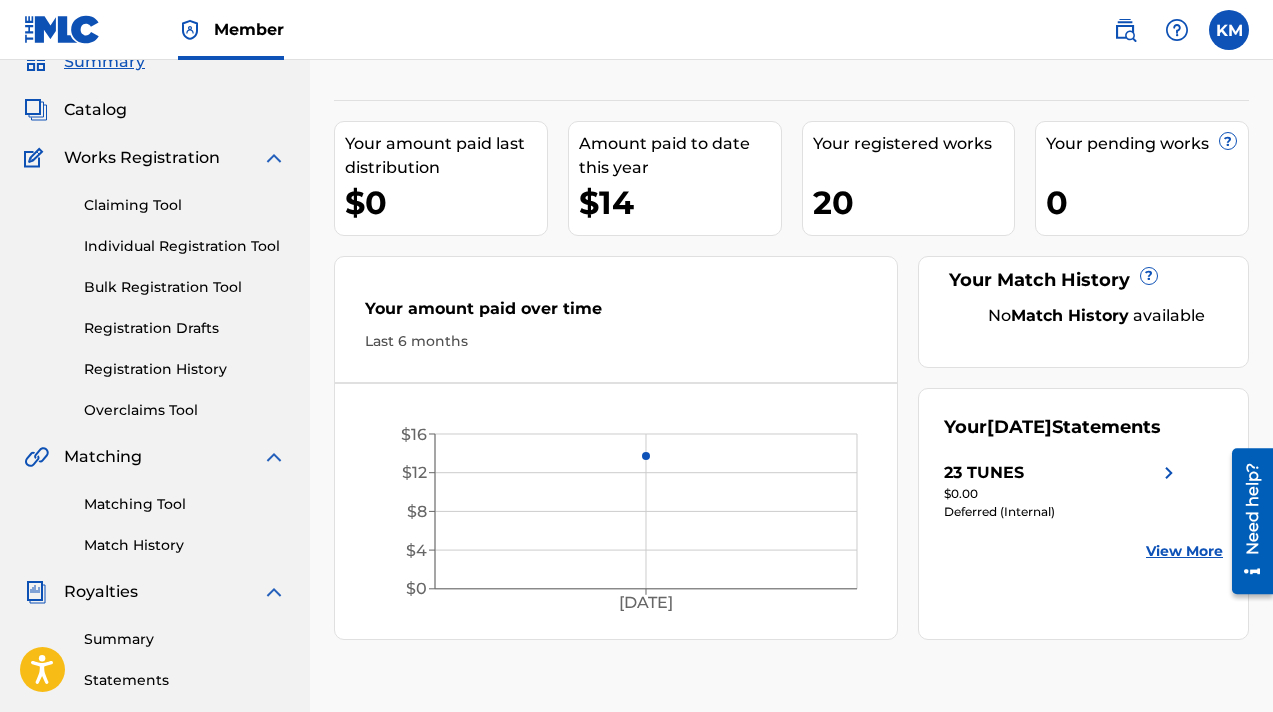 scroll, scrollTop: 90, scrollLeft: 0, axis: vertical 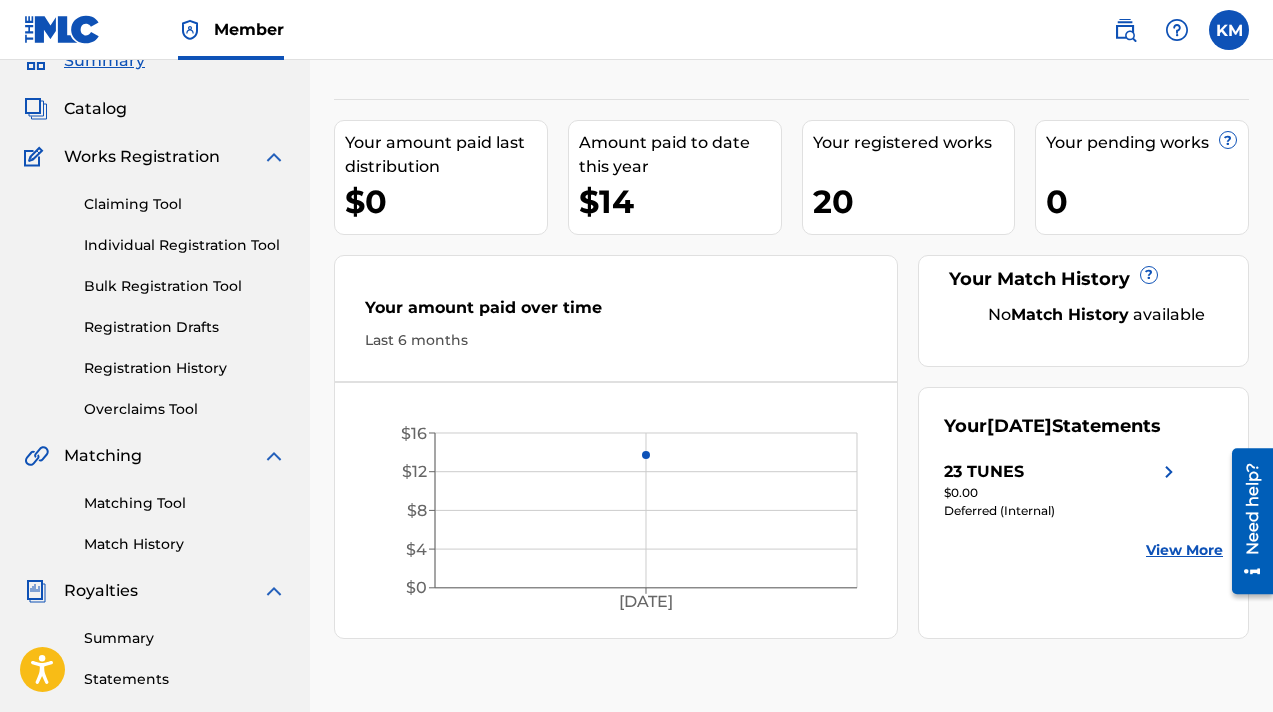 click on "Catalog" at bounding box center [95, 109] 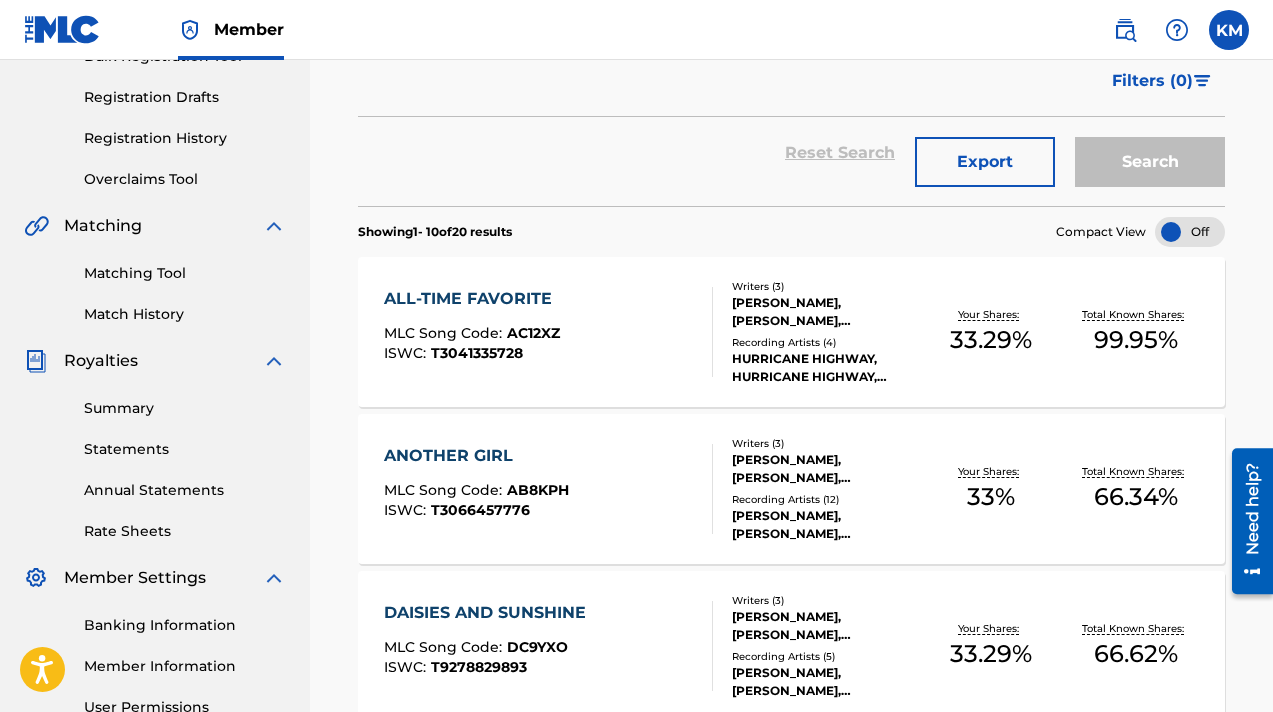 scroll, scrollTop: 332, scrollLeft: 0, axis: vertical 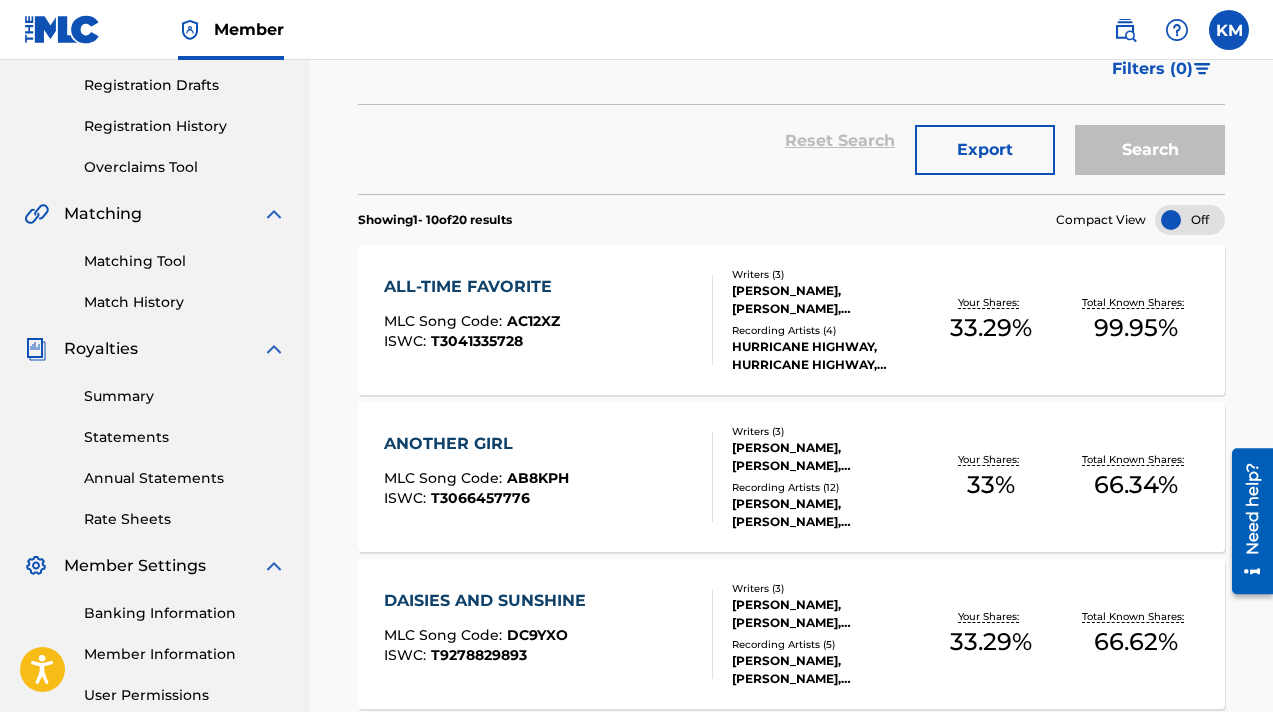 click on "[PERSON_NAME], [PERSON_NAME], [PERSON_NAME]" at bounding box center [825, 300] 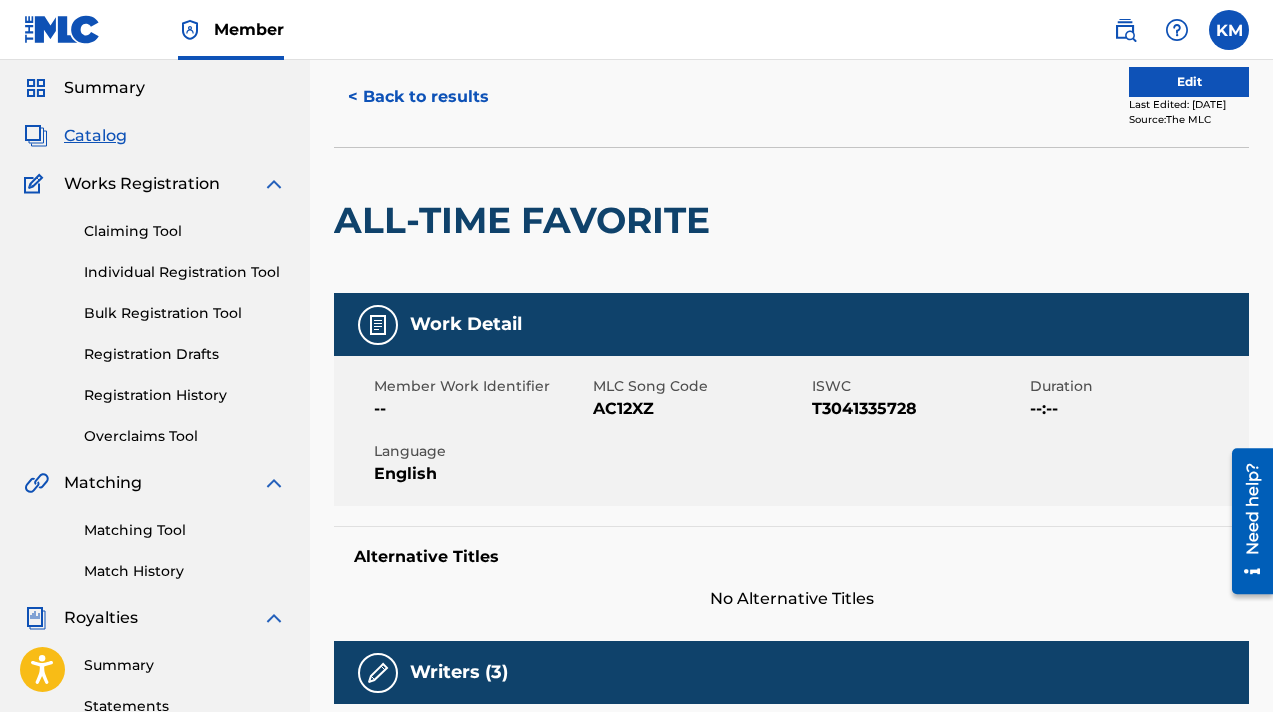 scroll, scrollTop: 0, scrollLeft: 0, axis: both 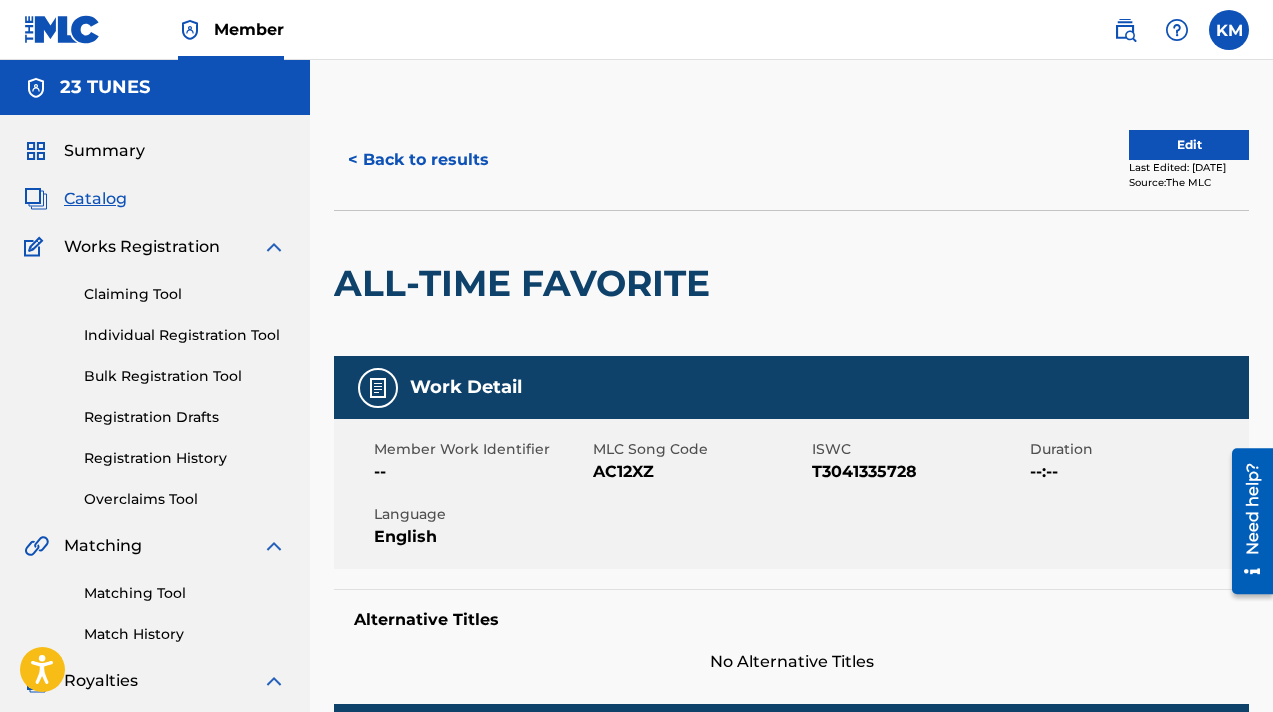 click at bounding box center (62, 29) 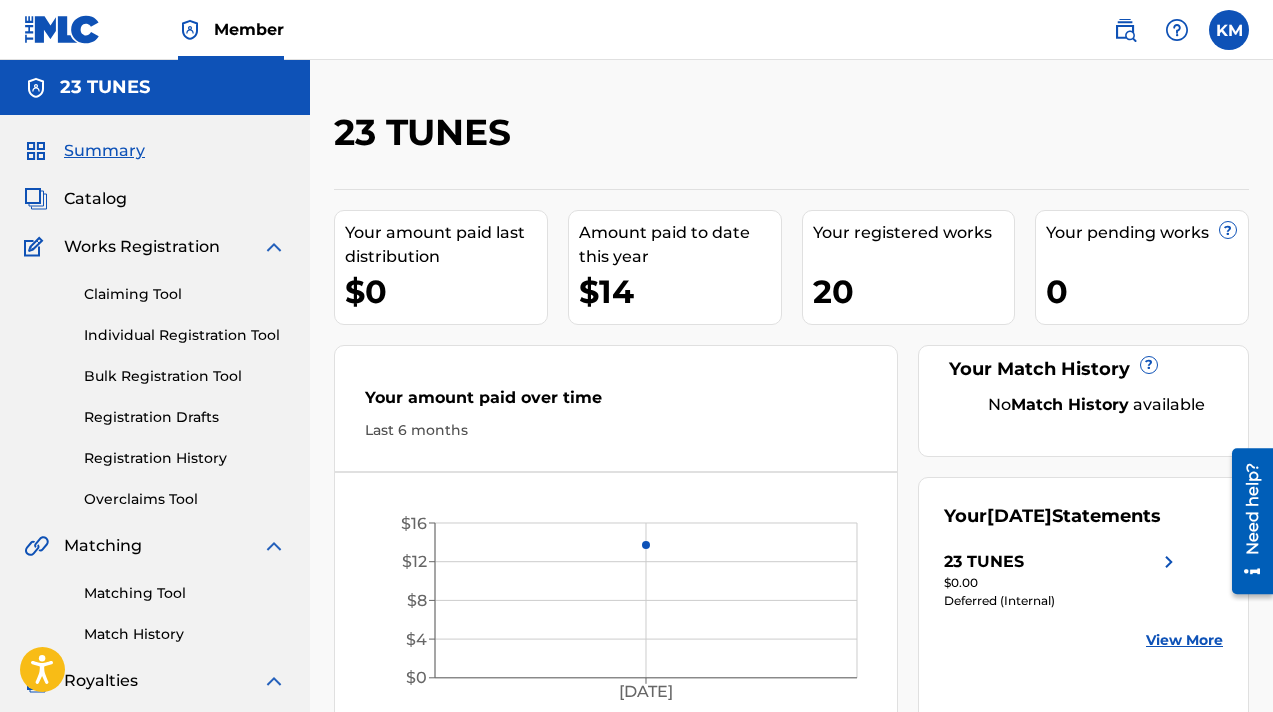 click on "KM KM [PERSON_NAME] [EMAIL_ADDRESS][DOMAIN_NAME] Profile Log out" at bounding box center (1171, 30) 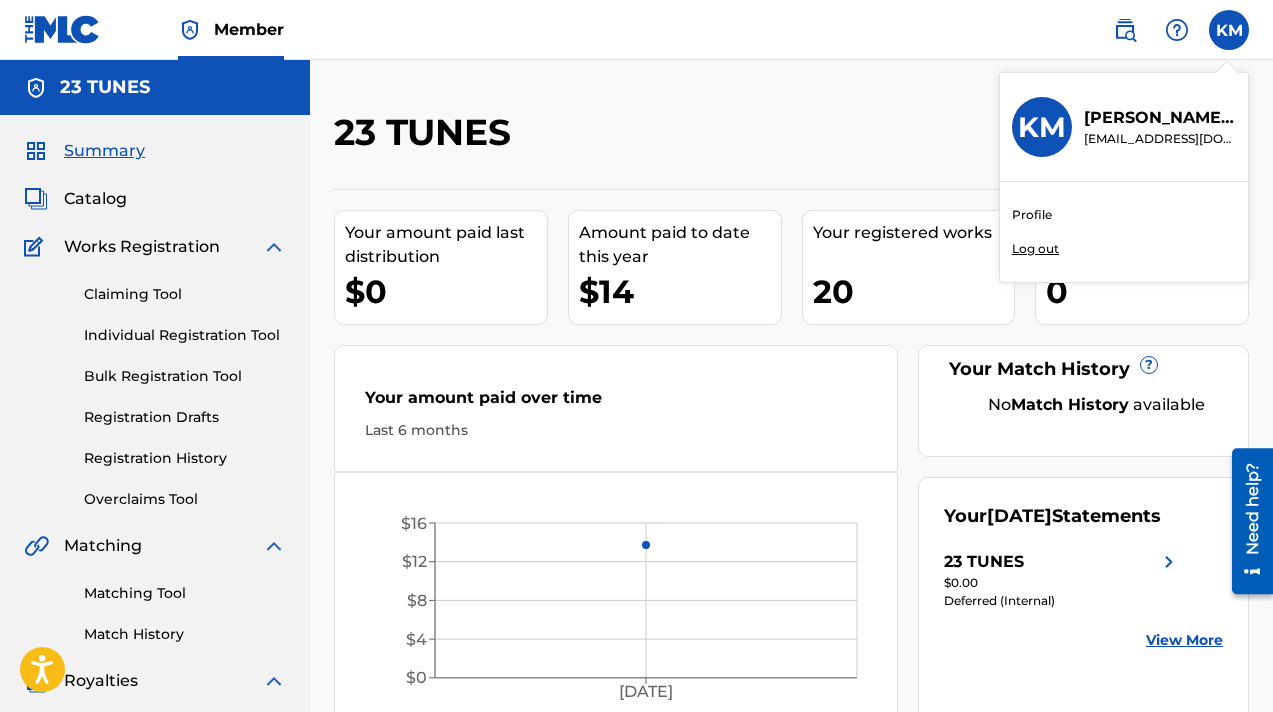 click on "Log out" at bounding box center (1035, 249) 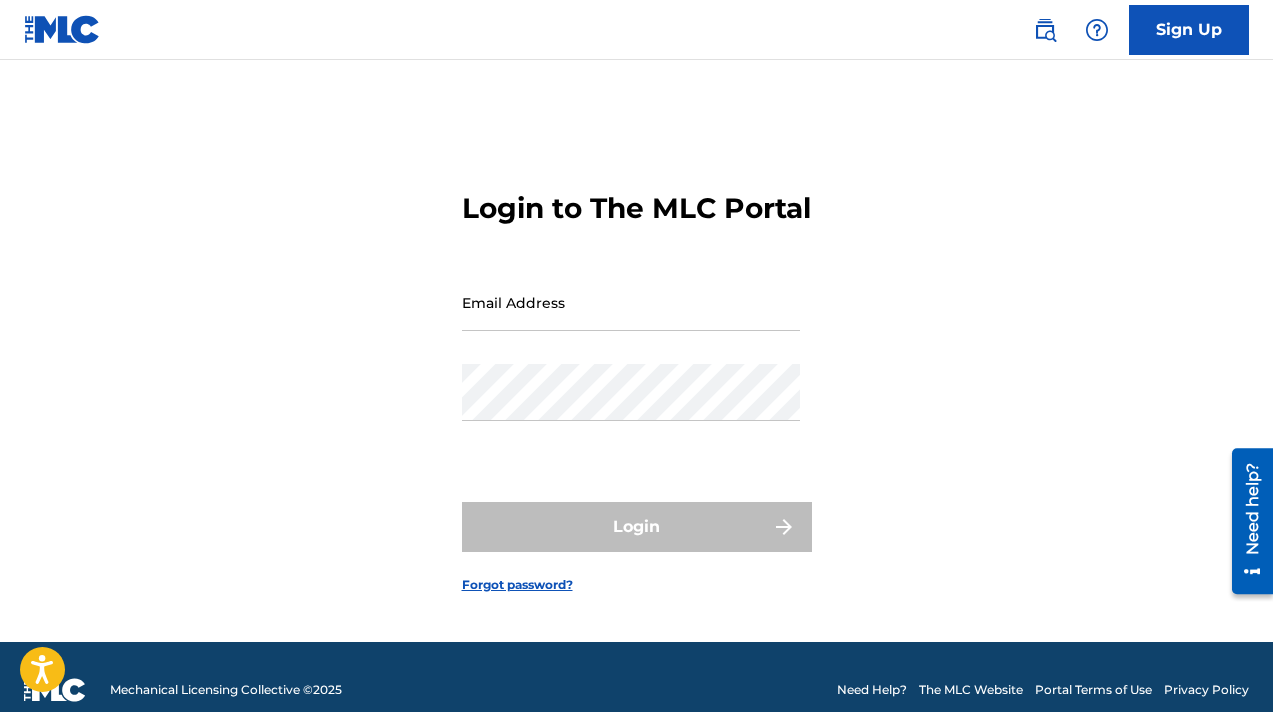 scroll, scrollTop: 0, scrollLeft: 0, axis: both 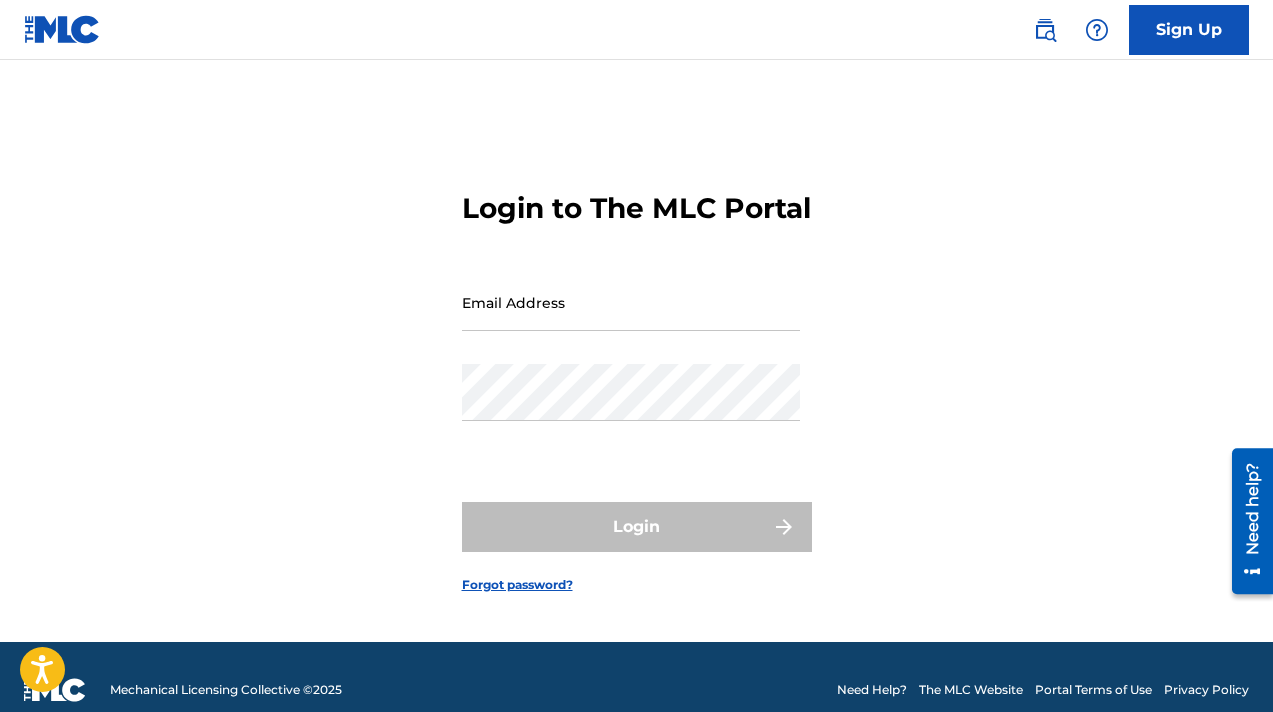 click on "Sign Up" at bounding box center (1189, 30) 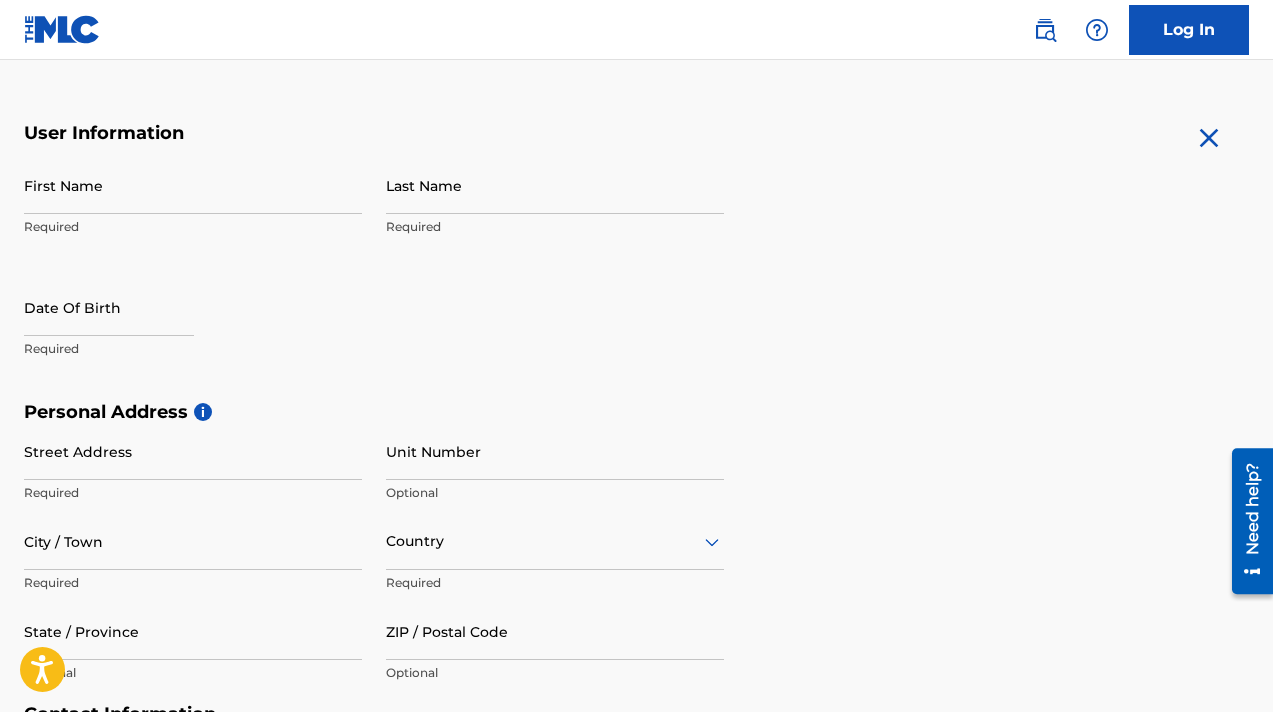 scroll, scrollTop: 83, scrollLeft: 0, axis: vertical 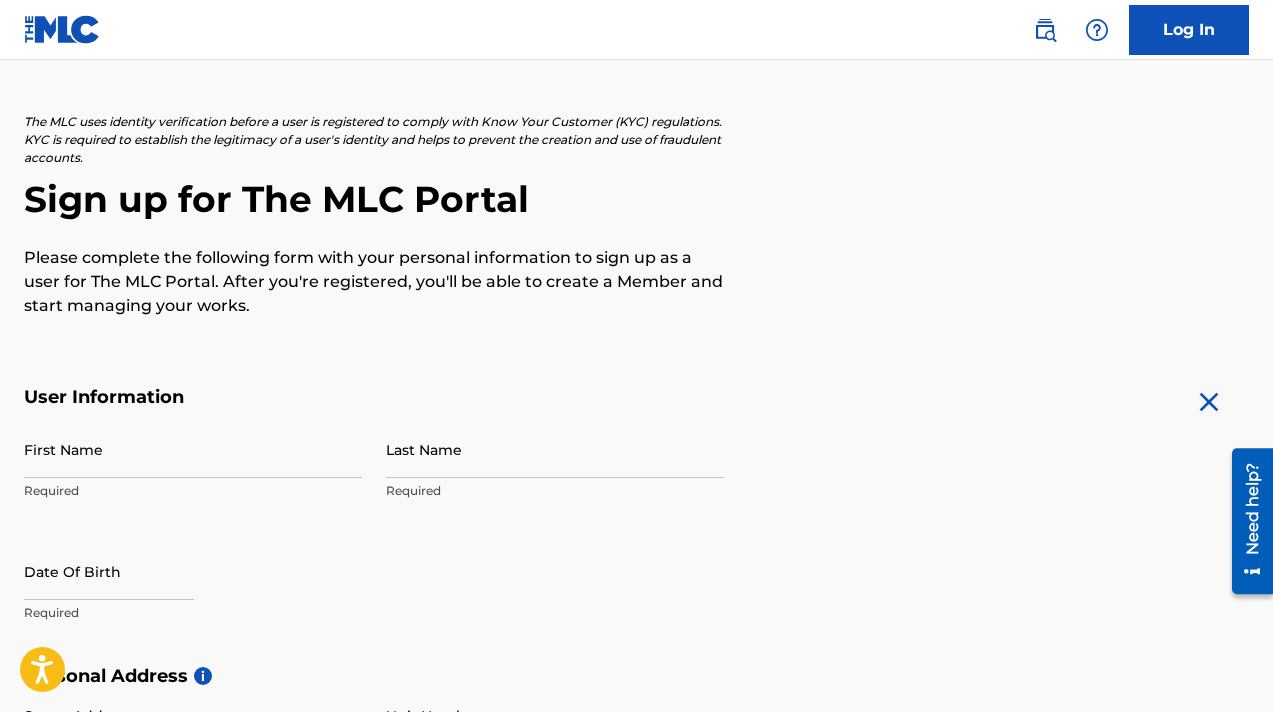 click on "First Name" at bounding box center (193, 449) 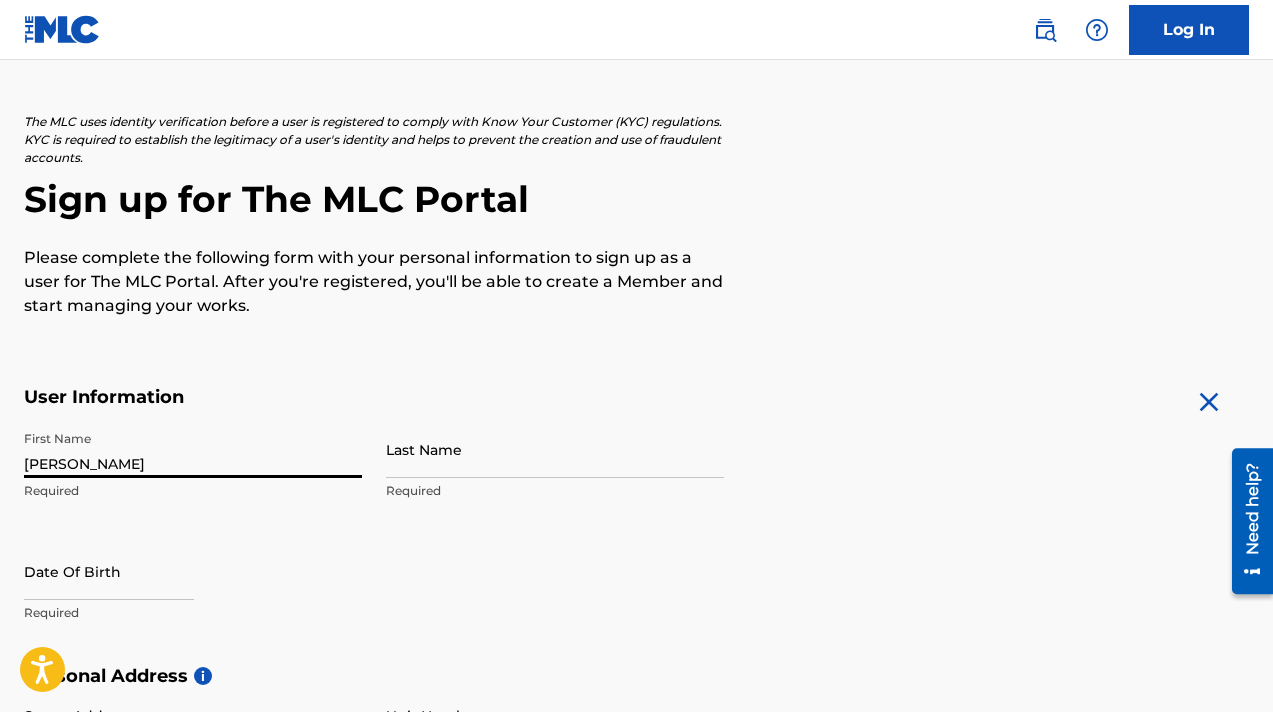 type on "[PERSON_NAME]" 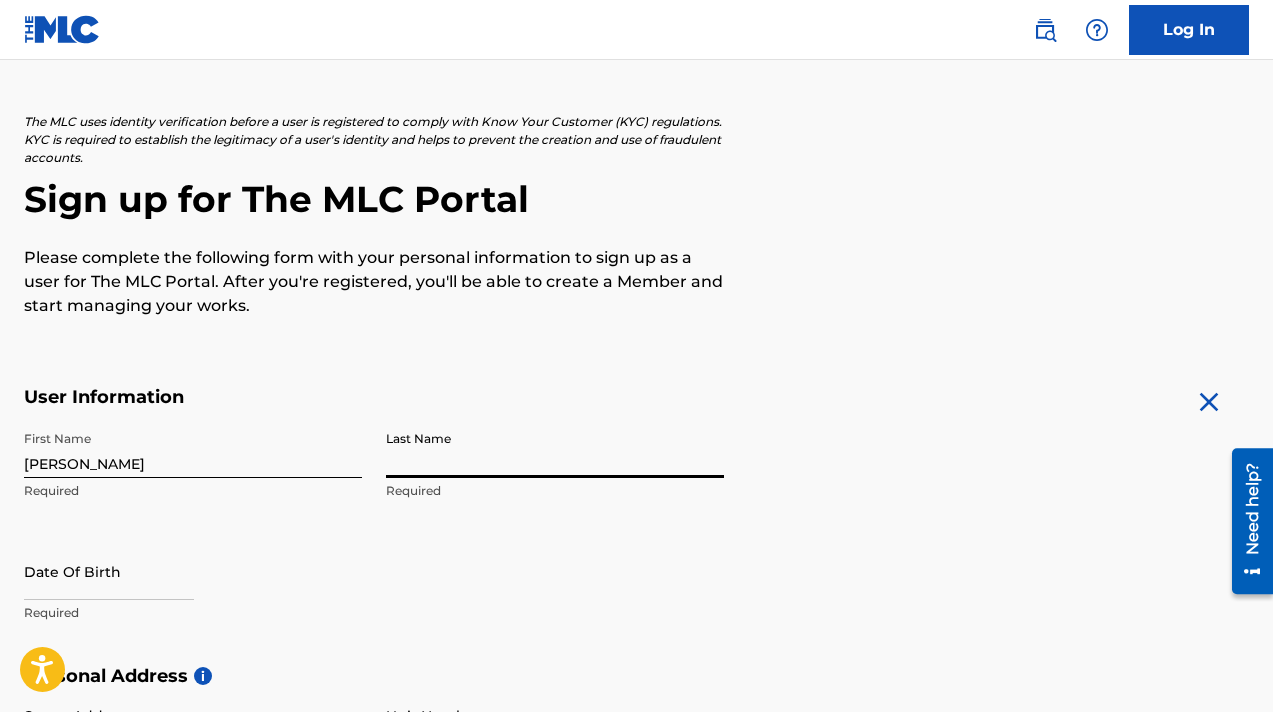click on "Last Name" at bounding box center (555, 449) 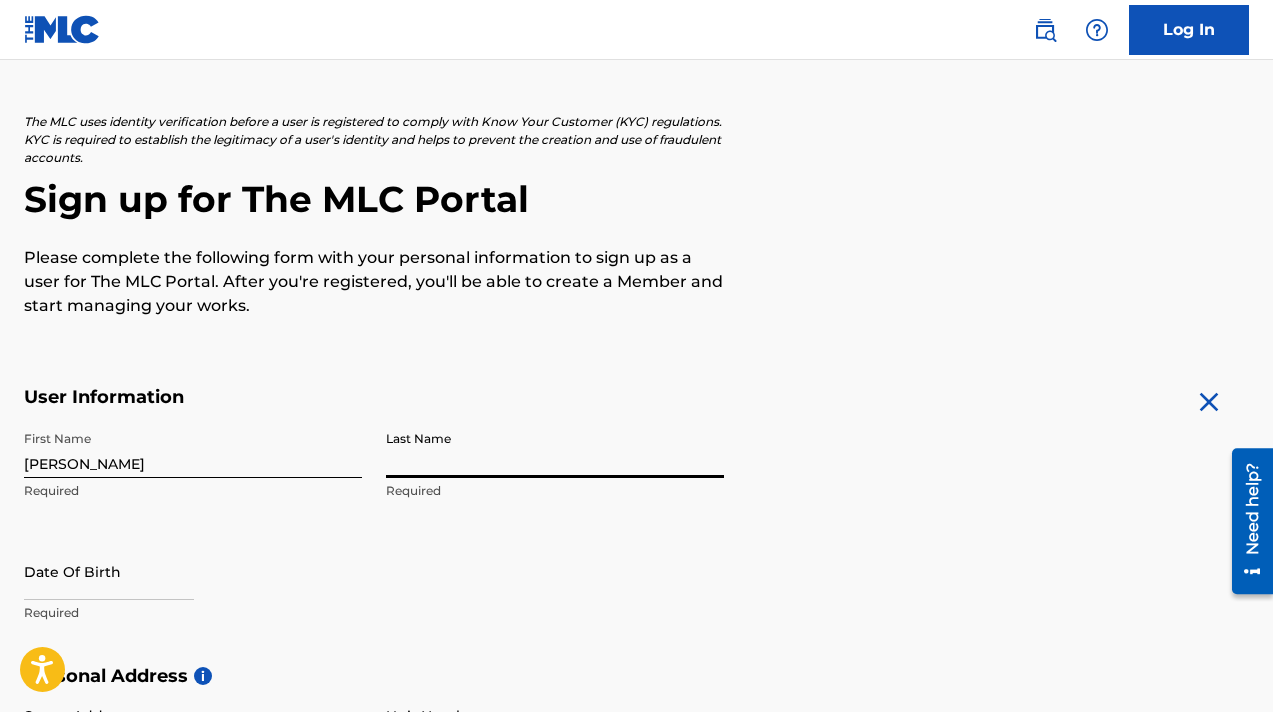 type on "[PERSON_NAME]" 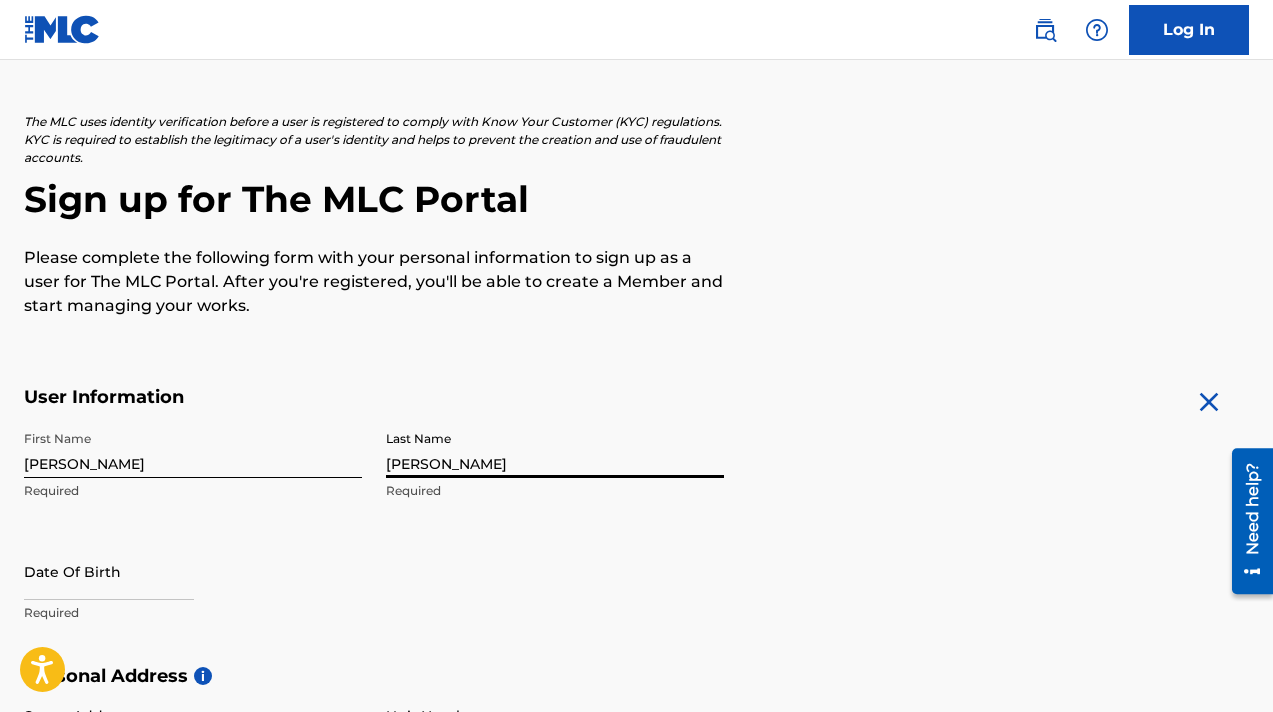 type on "[STREET_ADDRESS]" 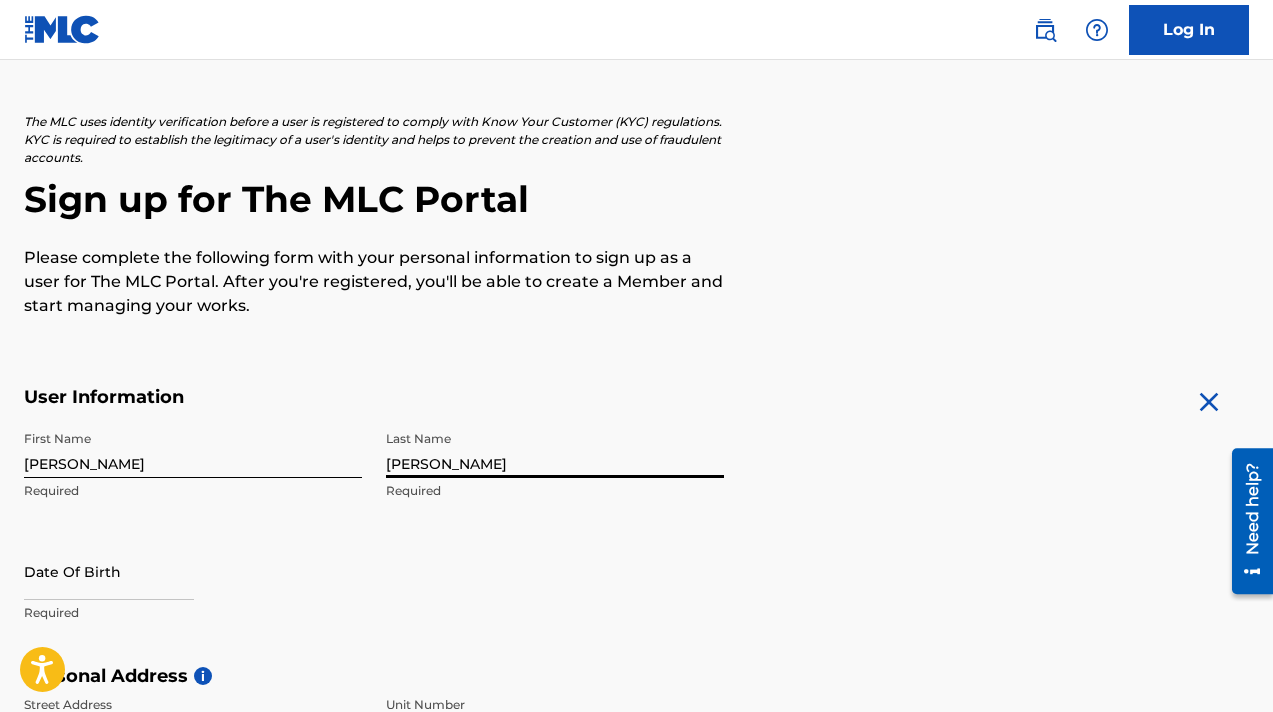 scroll, scrollTop: 275, scrollLeft: 0, axis: vertical 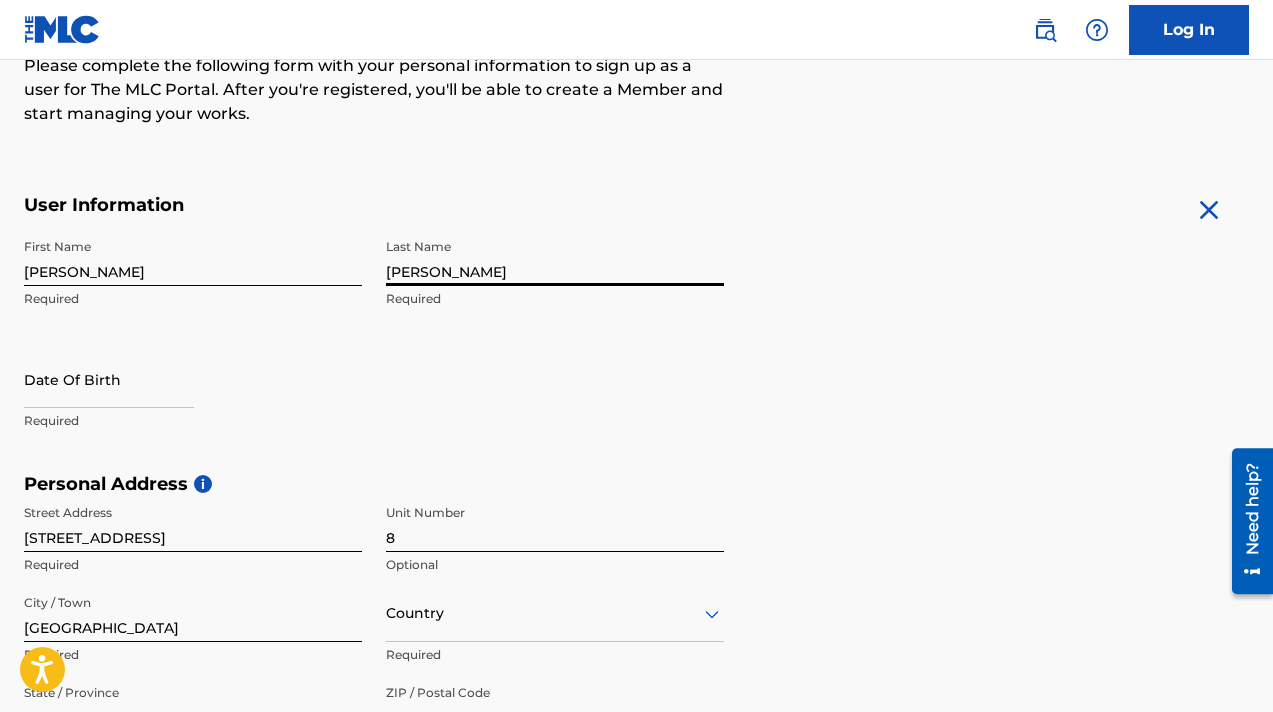 click at bounding box center (109, 379) 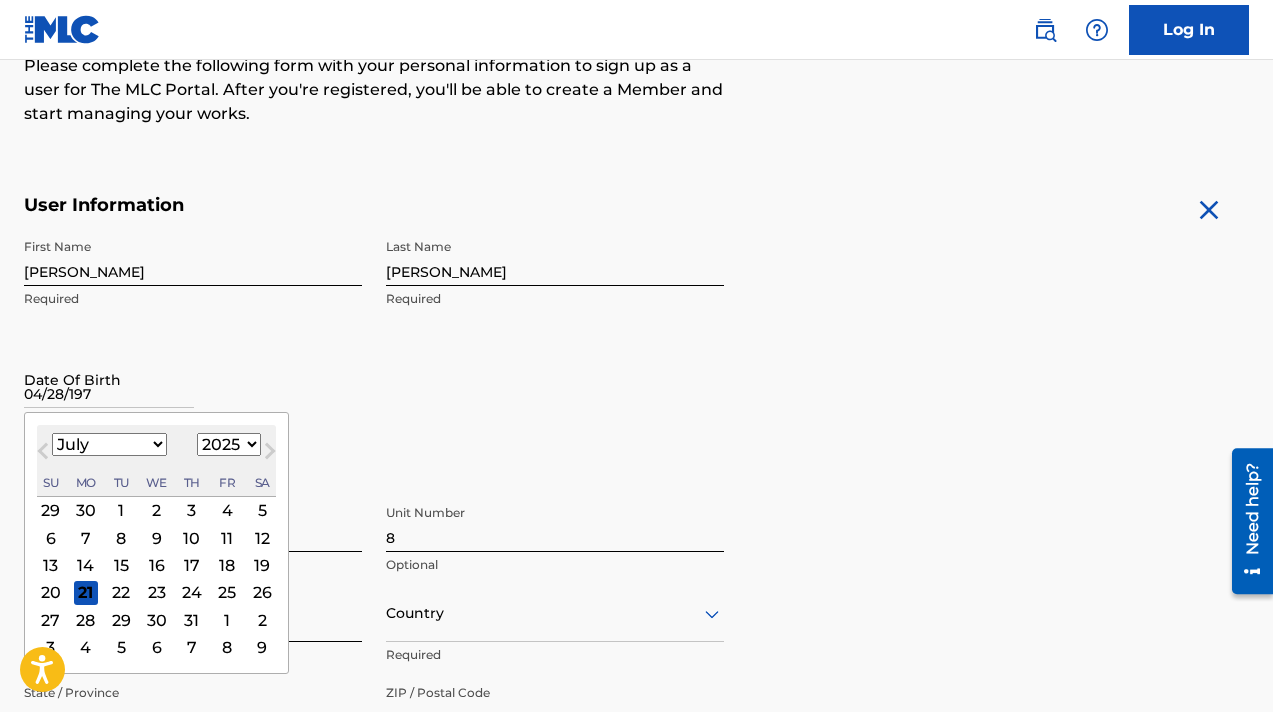 type on "[DATE]" 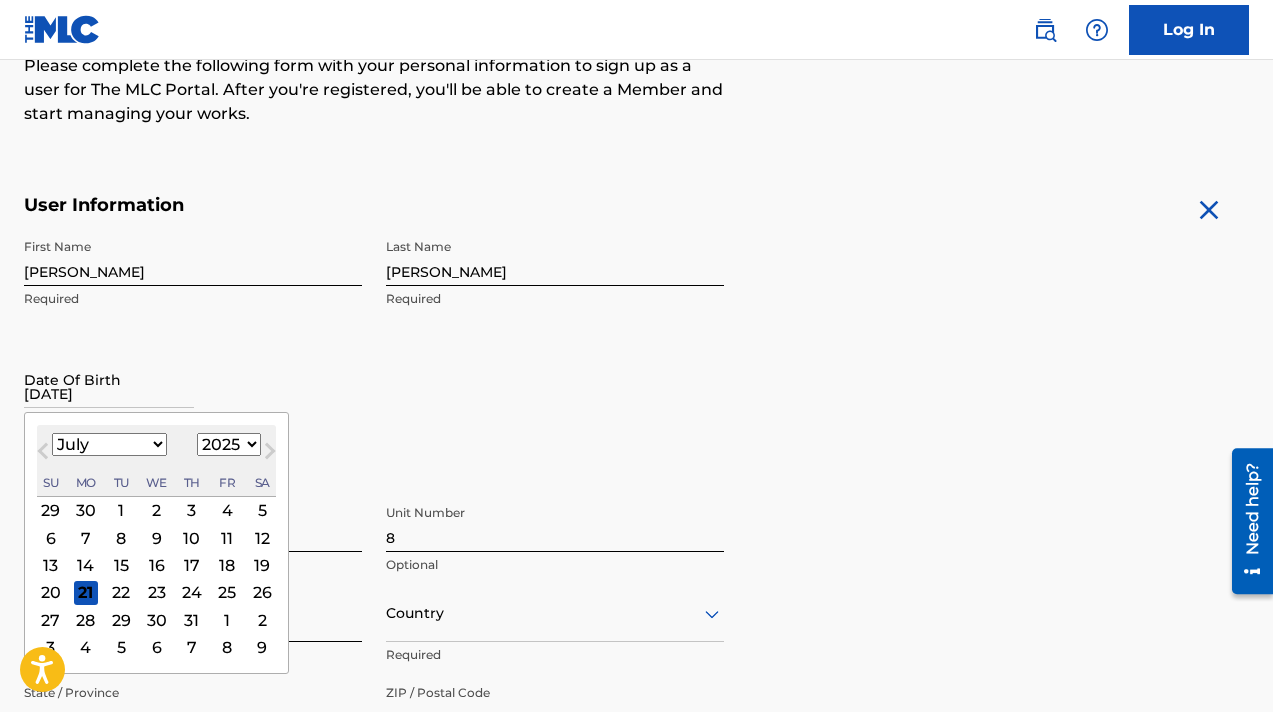 type 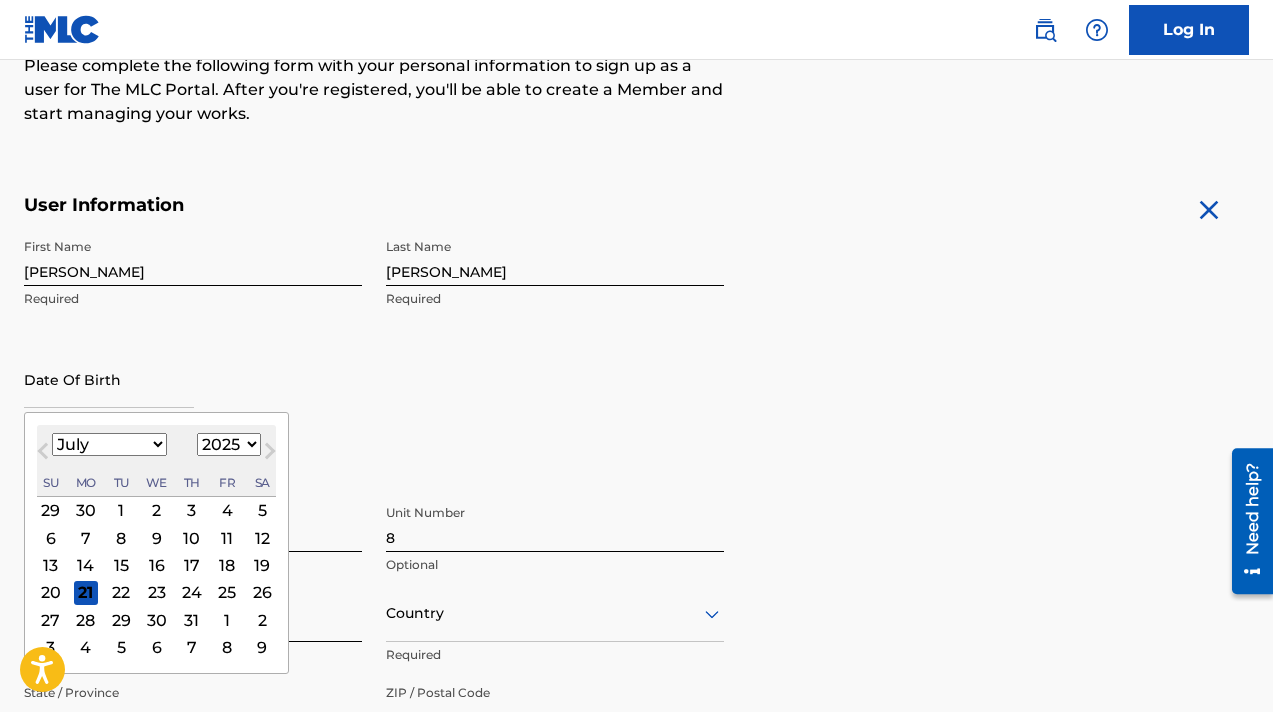 click on "First Name [PERSON_NAME] Required Last Name [PERSON_NAME] Required Date Of Birth Previous Month Next Month July [DATE] February March April May June July August September October November [DATE] 1900 1901 1902 1903 1904 1905 1906 1907 1908 1909 1910 1911 1912 1913 1914 1915 1916 1917 1918 1919 1920 1921 1922 1923 1924 1925 1926 1927 1928 1929 1930 1931 1932 1933 1934 1935 1936 1937 1938 1939 1940 1941 1942 1943 1944 1945 1946 1947 1948 1949 1950 1951 1952 1953 1954 1955 1956 1957 1958 1959 1960 1961 1962 1963 1964 1965 1966 1967 1968 1969 1970 1971 1972 1973 1974 1975 1976 1977 1978 1979 1980 1981 1982 1983 1984 1985 1986 1987 1988 1989 1990 1991 1992 1993 1994 1995 1996 1997 1998 1999 2000 2001 2002 2003 2004 2005 2006 2007 2008 2009 2010 2011 2012 2013 2014 2015 2016 2017 2018 2019 2020 2021 2022 2023 2024 2025 2026 2027 2028 2029 2030 2031 2032 2033 2034 2035 2036 2037 2038 2039 2040 2041 2042 2043 2044 2045 2046 2047 2048 2049 2050 2051 2052 2053 2054 2055 2056 2057 2058 2059 2060 2061 2062 2063 2064 2065" at bounding box center (374, 351) 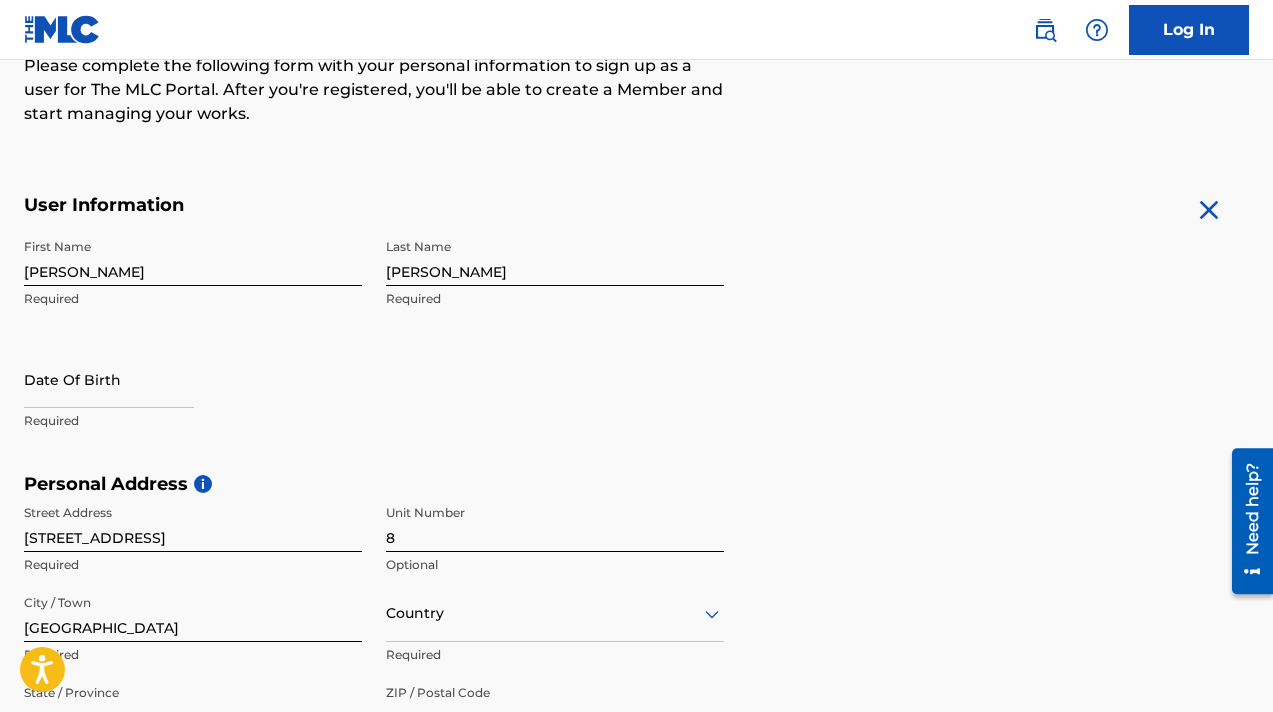 scroll, scrollTop: 304, scrollLeft: 0, axis: vertical 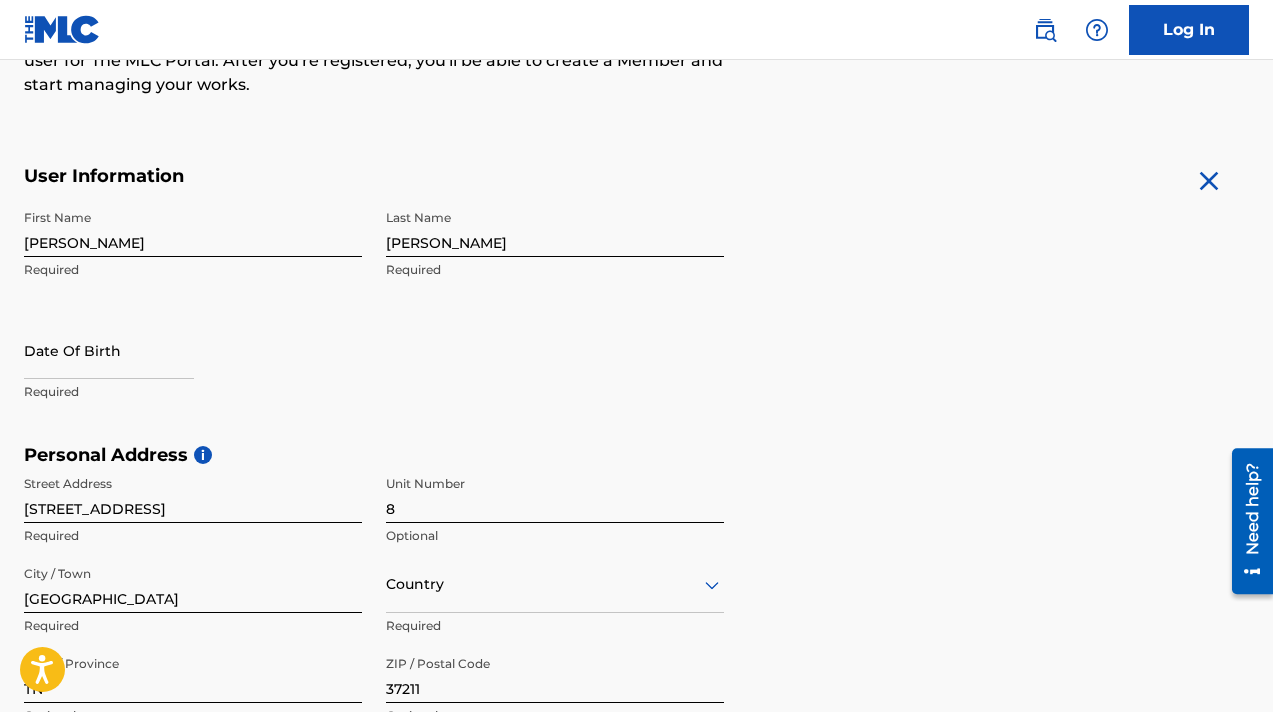 select on "6" 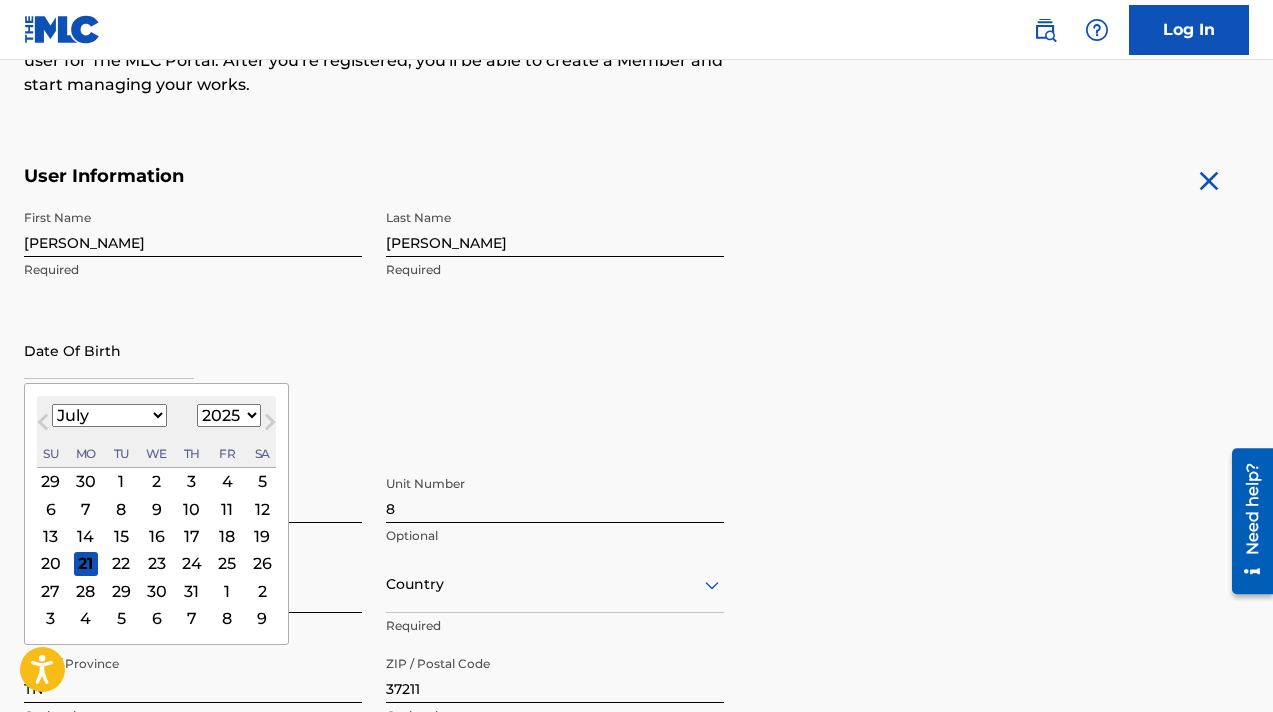 click at bounding box center (109, 350) 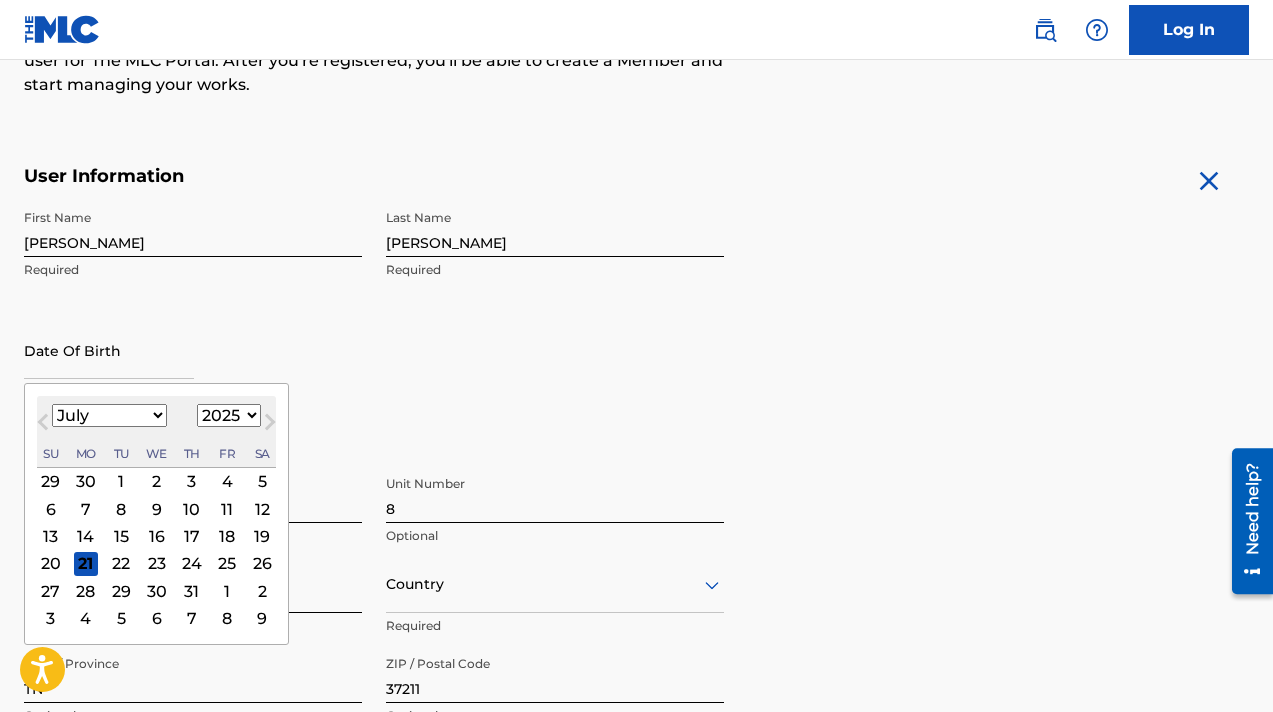 click on "January February March April May June July August September October November December" at bounding box center (109, 415) 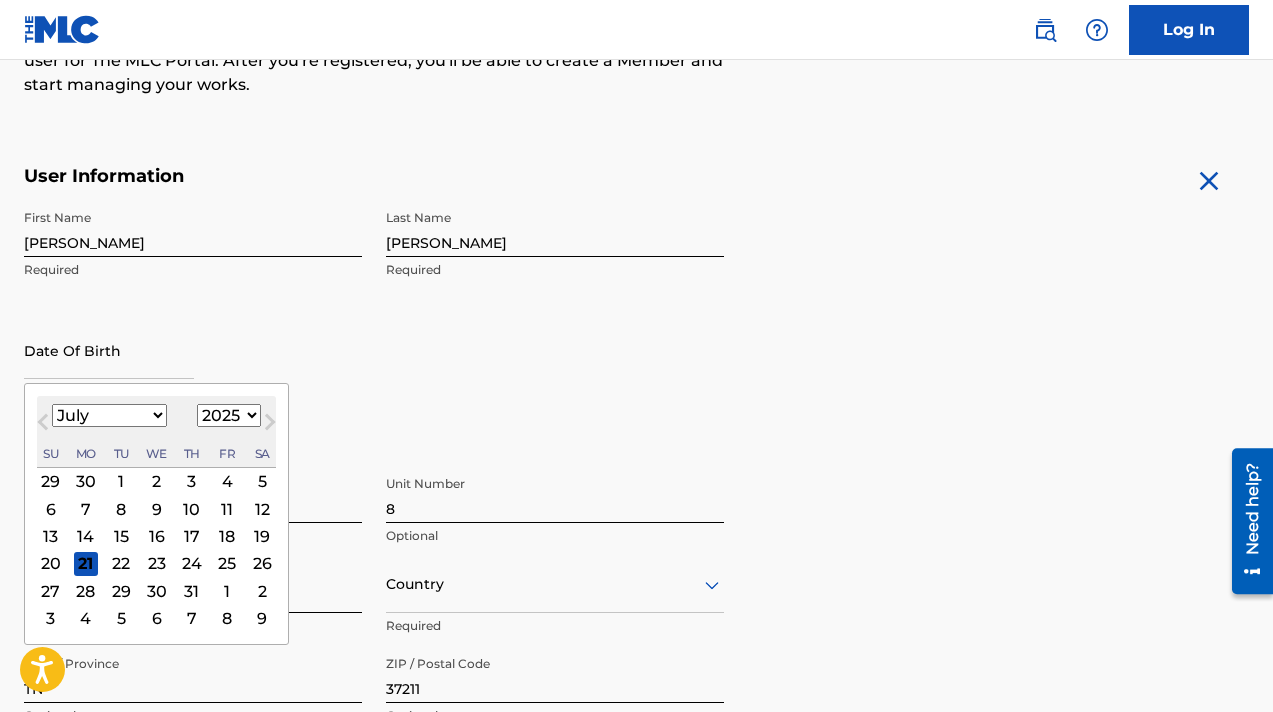 select on "3" 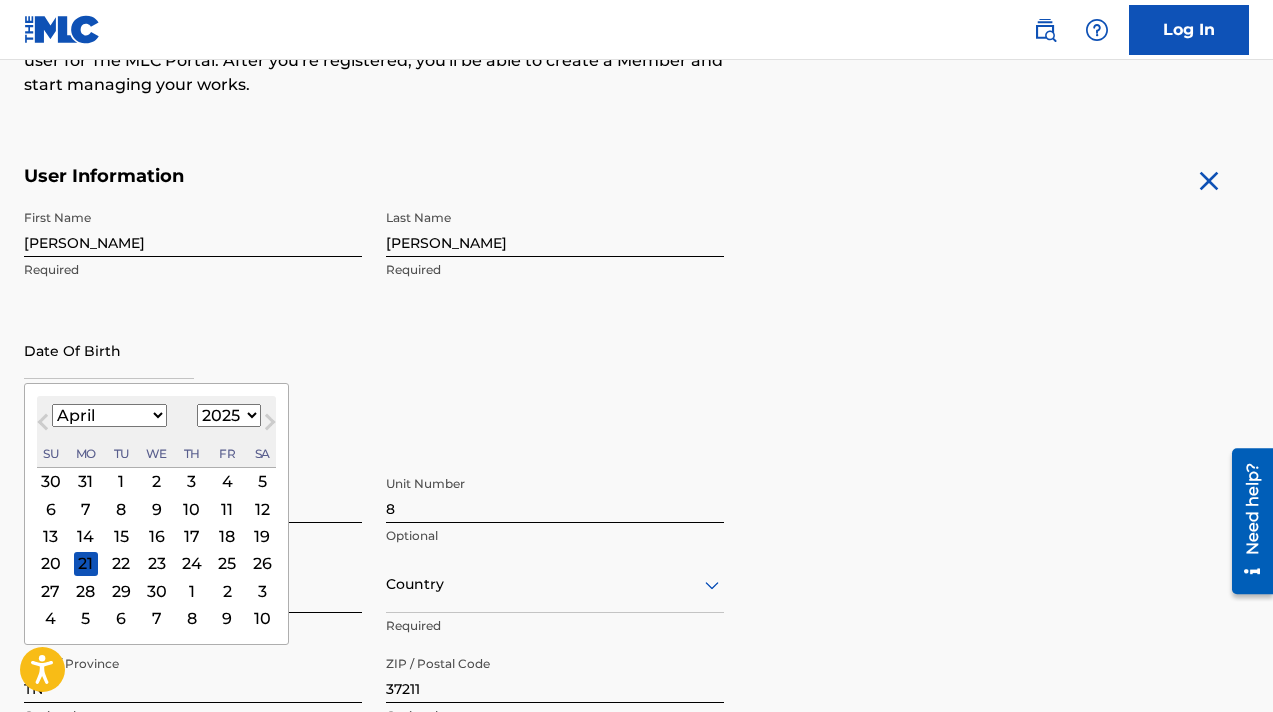 click on "1899 1900 1901 1902 1903 1904 1905 1906 1907 1908 1909 1910 1911 1912 1913 1914 1915 1916 1917 1918 1919 1920 1921 1922 1923 1924 1925 1926 1927 1928 1929 1930 1931 1932 1933 1934 1935 1936 1937 1938 1939 1940 1941 1942 1943 1944 1945 1946 1947 1948 1949 1950 1951 1952 1953 1954 1955 1956 1957 1958 1959 1960 1961 1962 1963 1964 1965 1966 1967 1968 1969 1970 1971 1972 1973 1974 1975 1976 1977 1978 1979 1980 1981 1982 1983 1984 1985 1986 1987 1988 1989 1990 1991 1992 1993 1994 1995 1996 1997 1998 1999 2000 2001 2002 2003 2004 2005 2006 2007 2008 2009 2010 2011 2012 2013 2014 2015 2016 2017 2018 2019 2020 2021 2022 2023 2024 2025 2026 2027 2028 2029 2030 2031 2032 2033 2034 2035 2036 2037 2038 2039 2040 2041 2042 2043 2044 2045 2046 2047 2048 2049 2050 2051 2052 2053 2054 2055 2056 2057 2058 2059 2060 2061 2062 2063 2064 2065 2066 2067 2068 2069 2070 2071 2072 2073 2074 2075 2076 2077 2078 2079 2080 2081 2082 2083 2084 2085 2086 2087 2088 2089 2090 2091 2092 2093 2094 2095 2096 2097 2098 2099 2100" at bounding box center (229, 415) 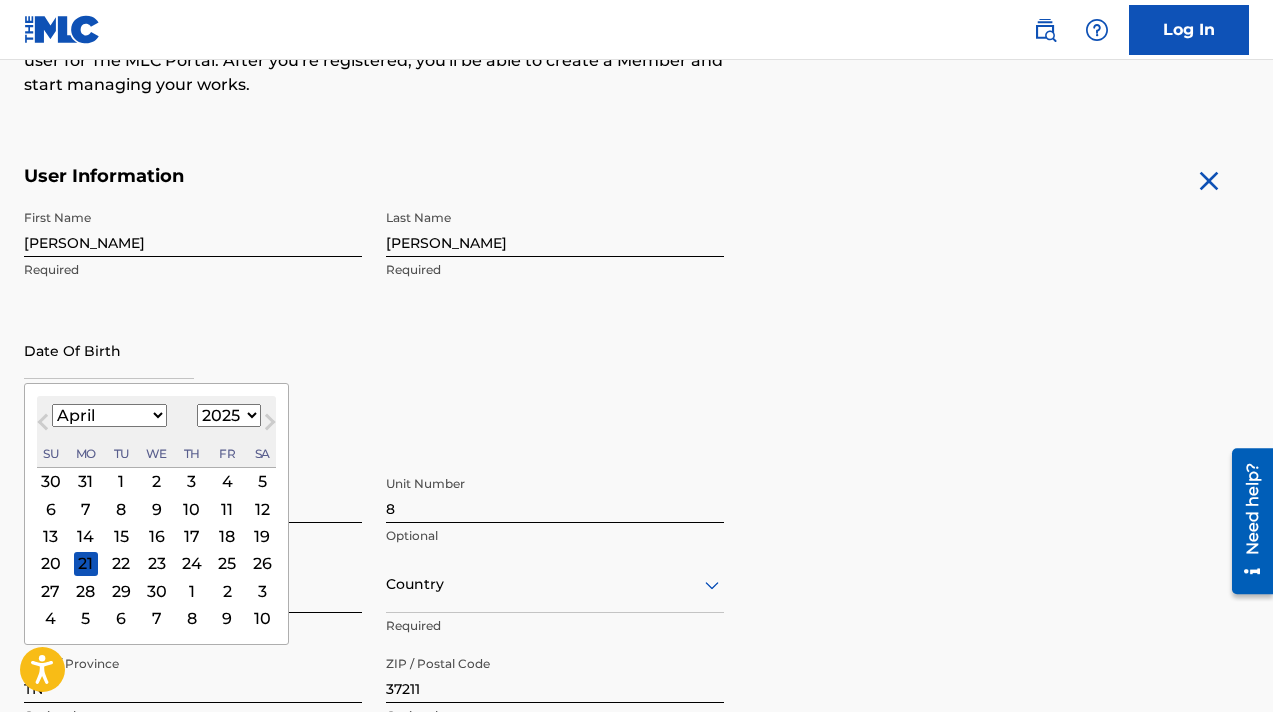 select on "1970" 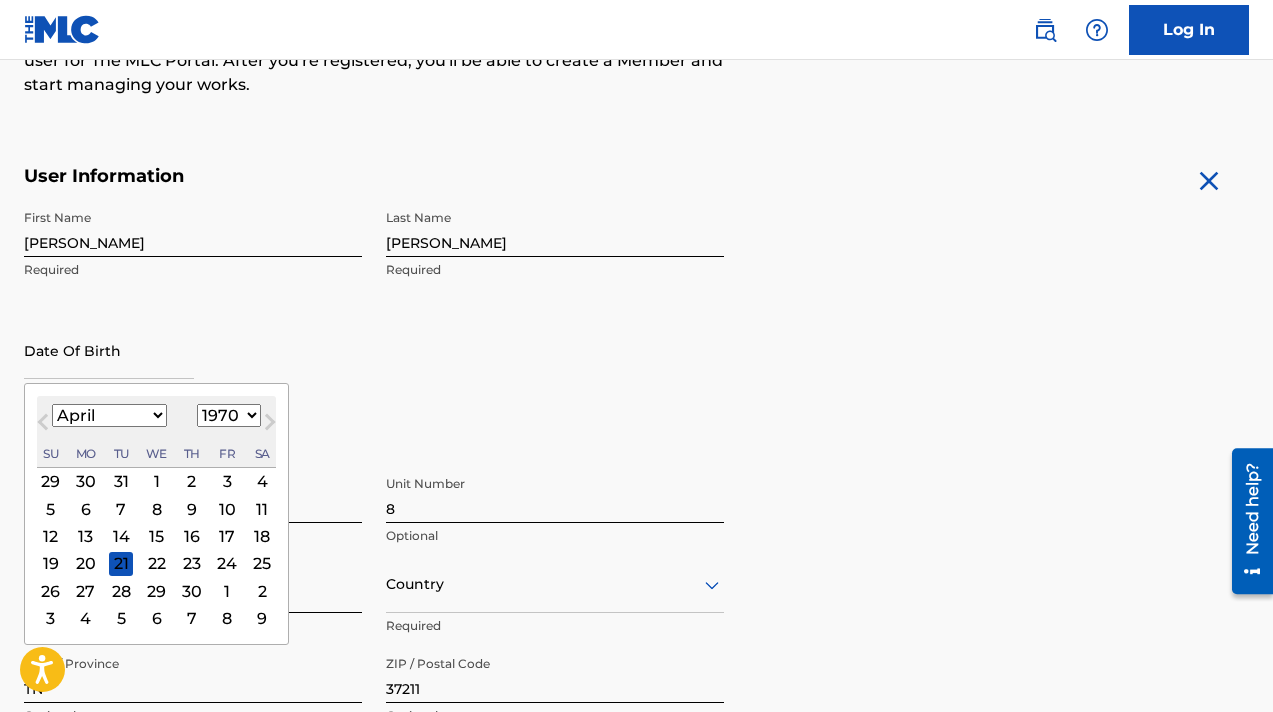 click on "28" at bounding box center (121, 591) 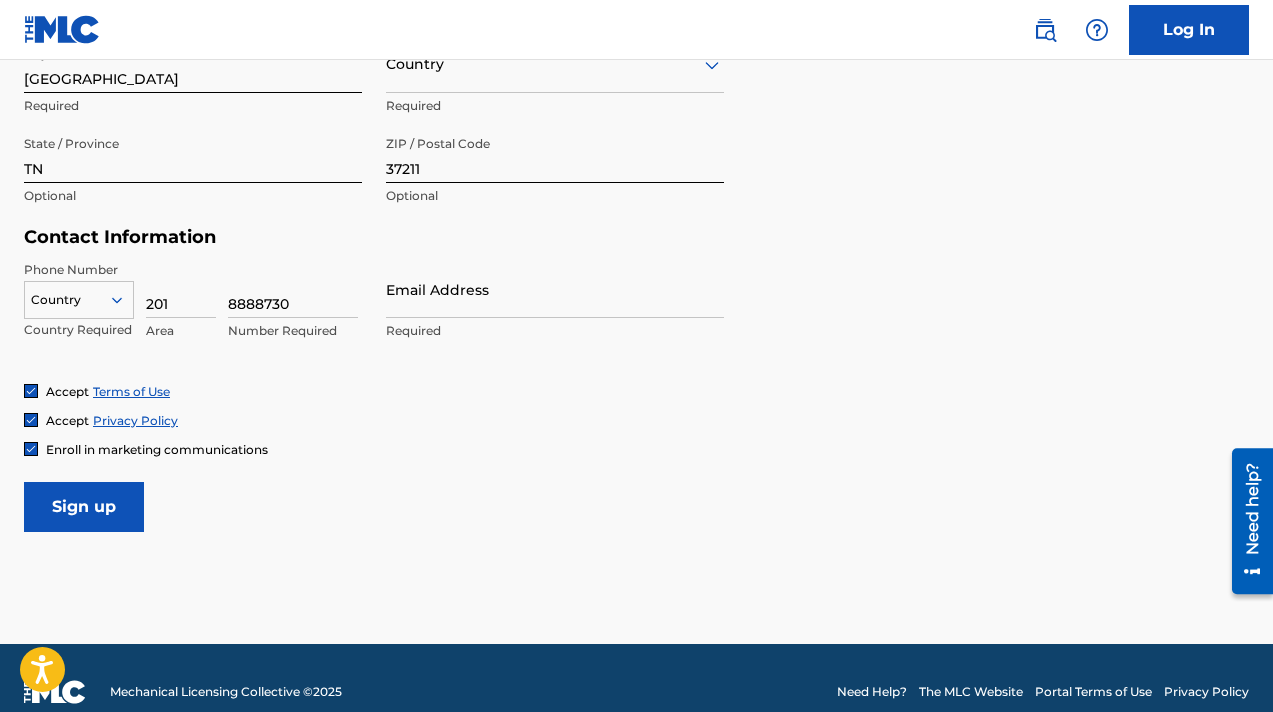 scroll, scrollTop: 851, scrollLeft: 0, axis: vertical 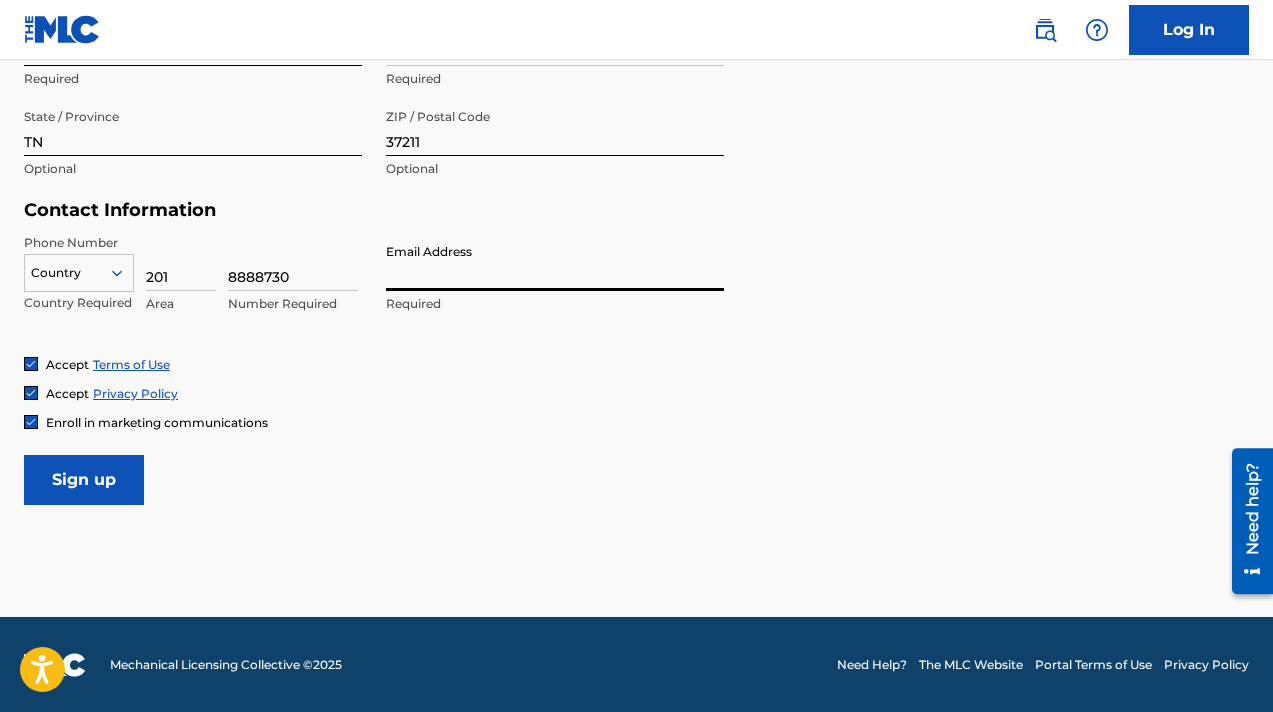 click on "Email Address" at bounding box center [555, 262] 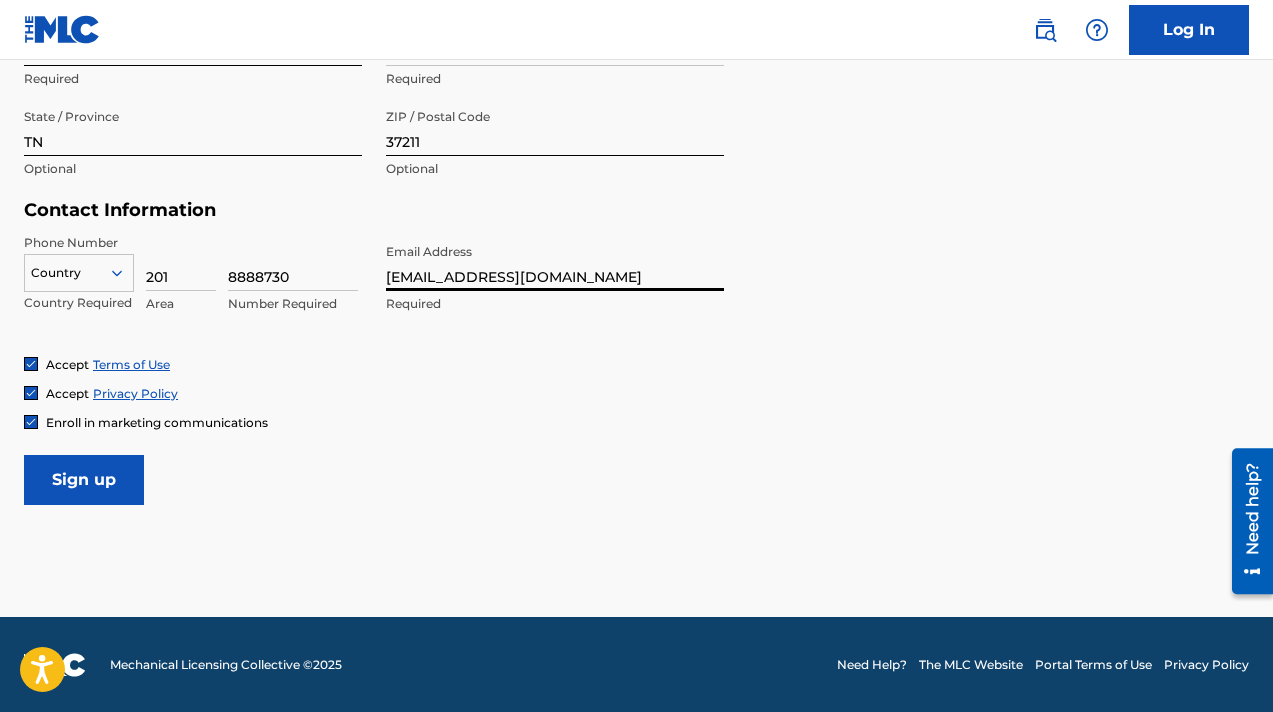 click at bounding box center [31, 422] 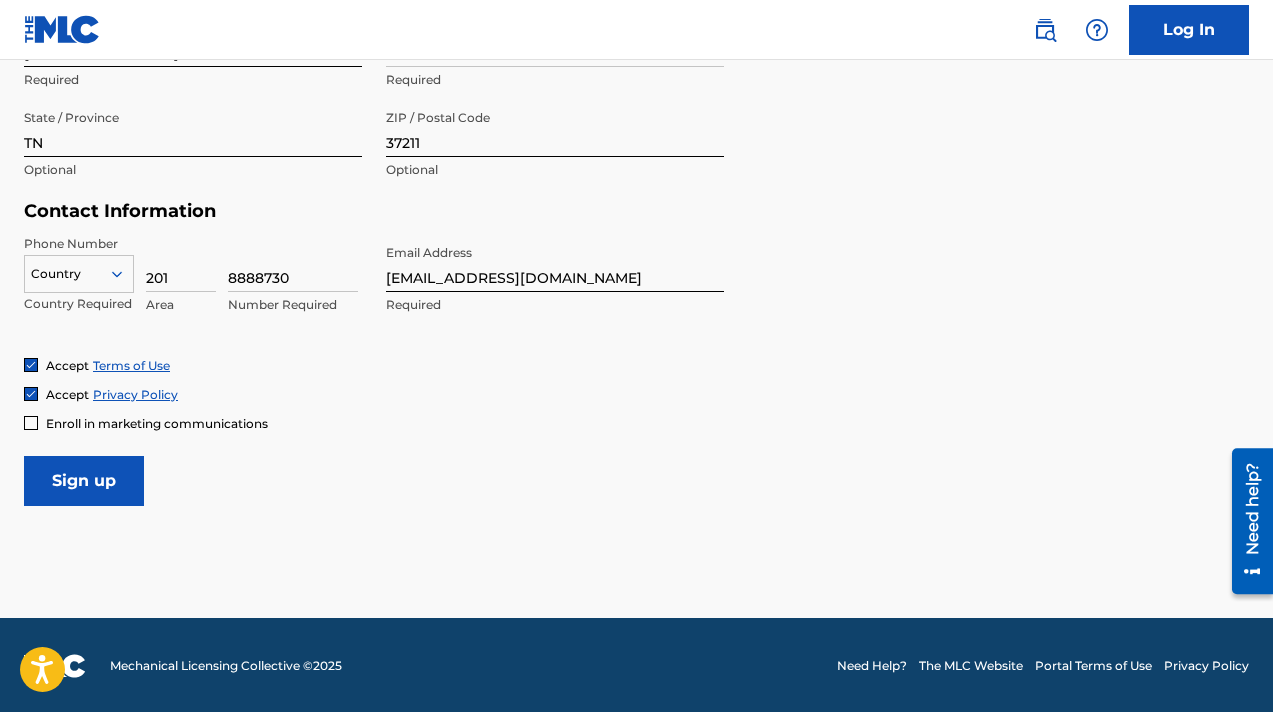 scroll, scrollTop: 851, scrollLeft: 0, axis: vertical 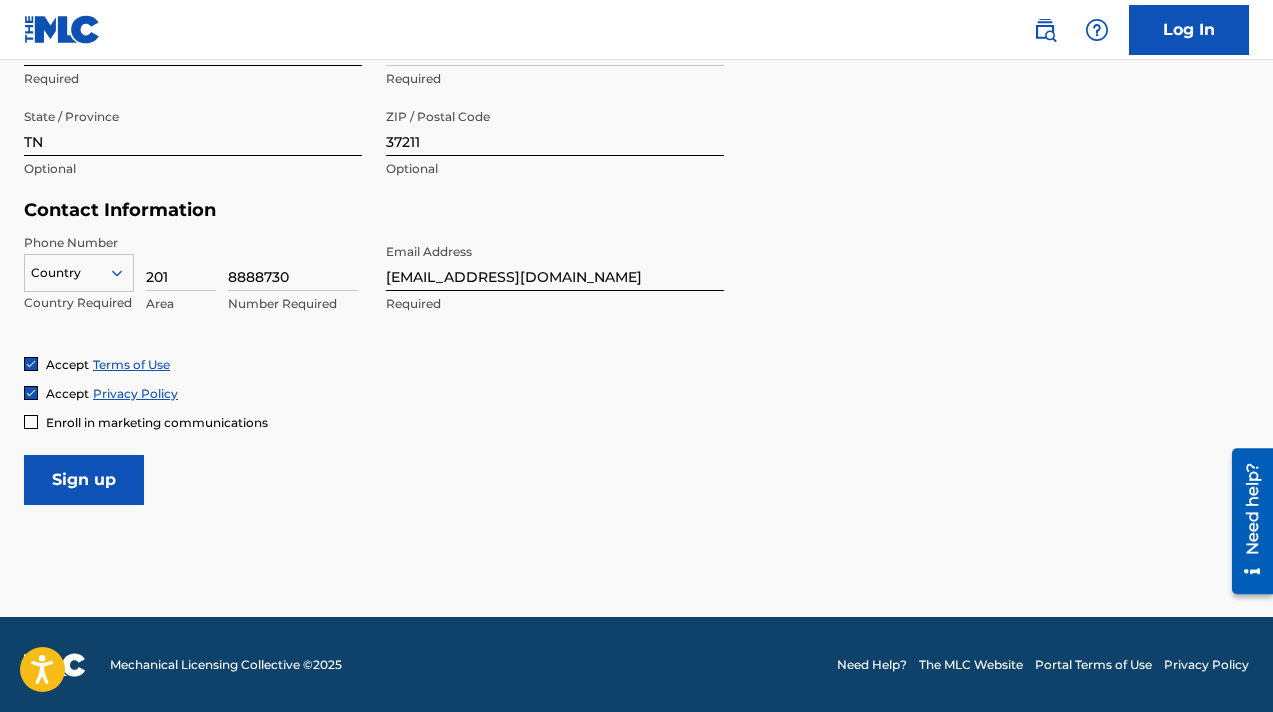click on "Sign up" at bounding box center [84, 480] 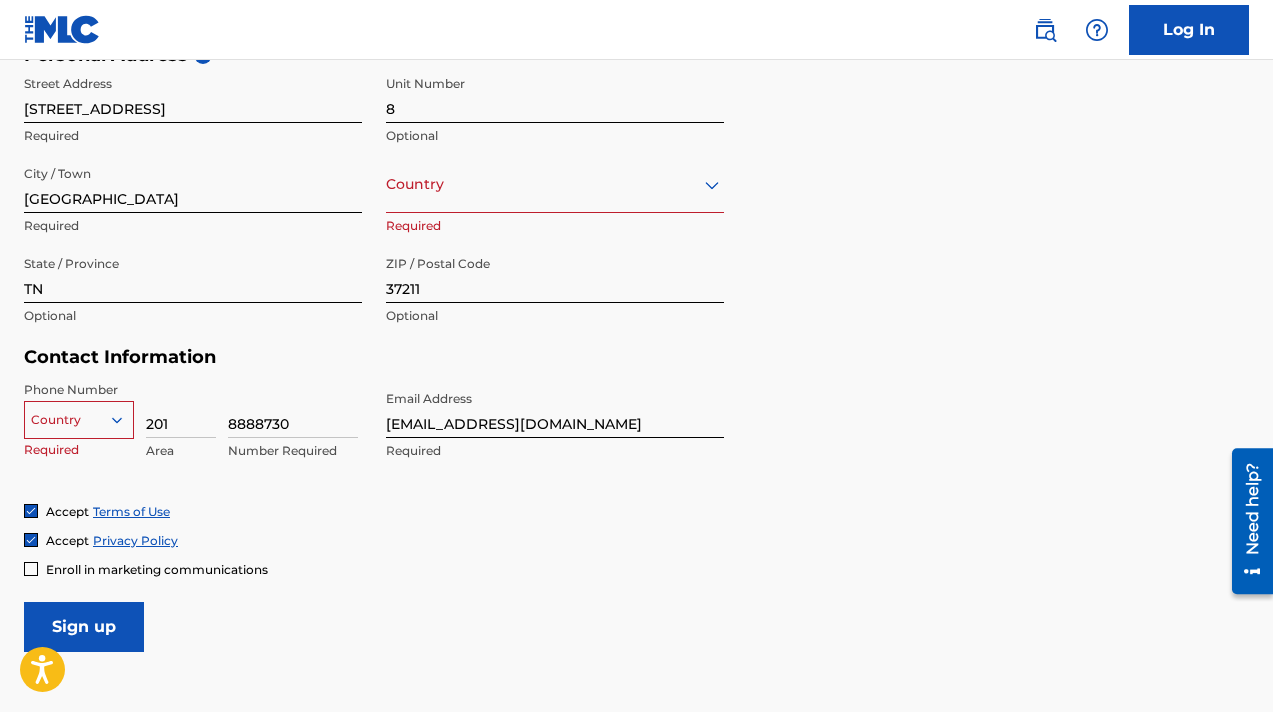 scroll, scrollTop: 703, scrollLeft: 0, axis: vertical 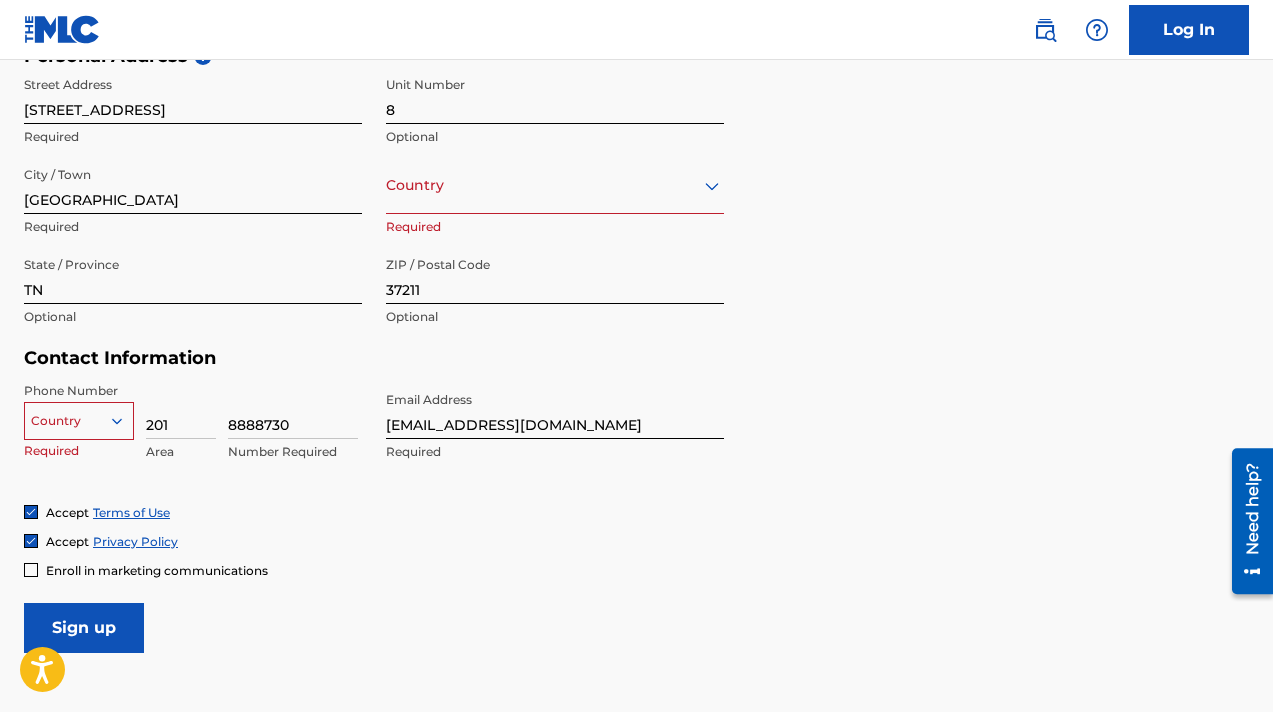 click 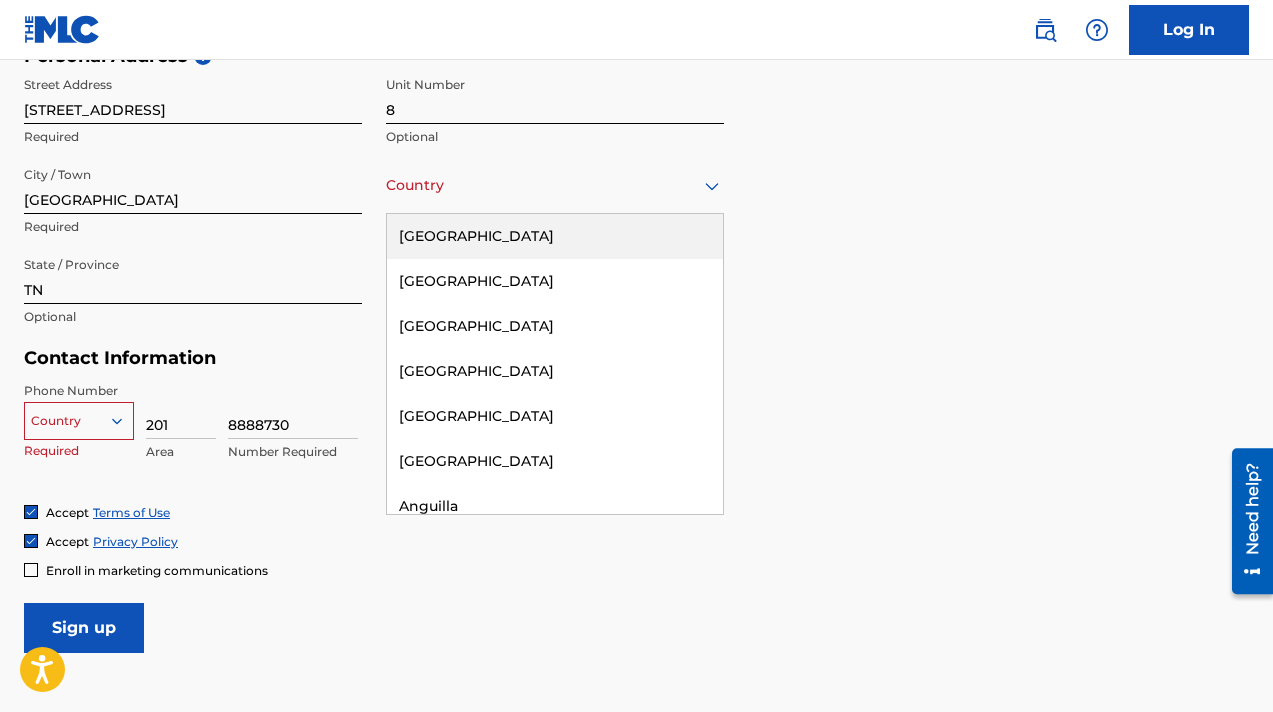 click on "[GEOGRAPHIC_DATA]" at bounding box center (555, 236) 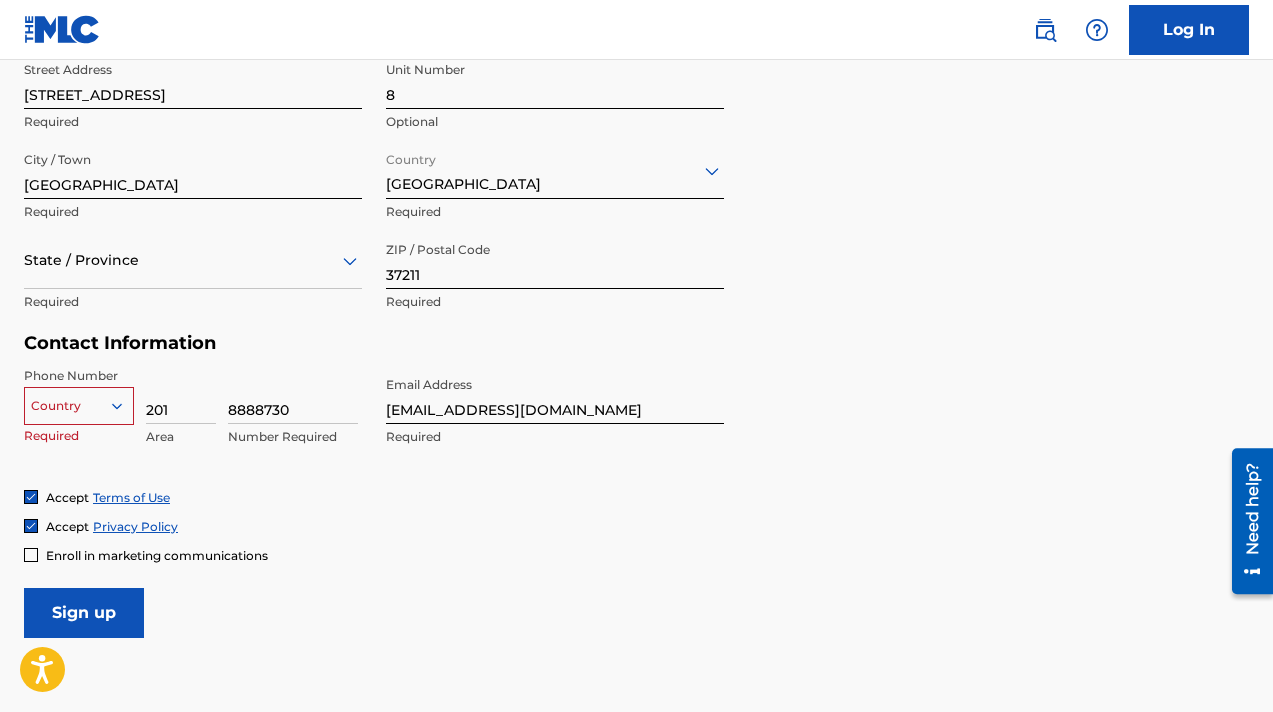 scroll, scrollTop: 719, scrollLeft: 0, axis: vertical 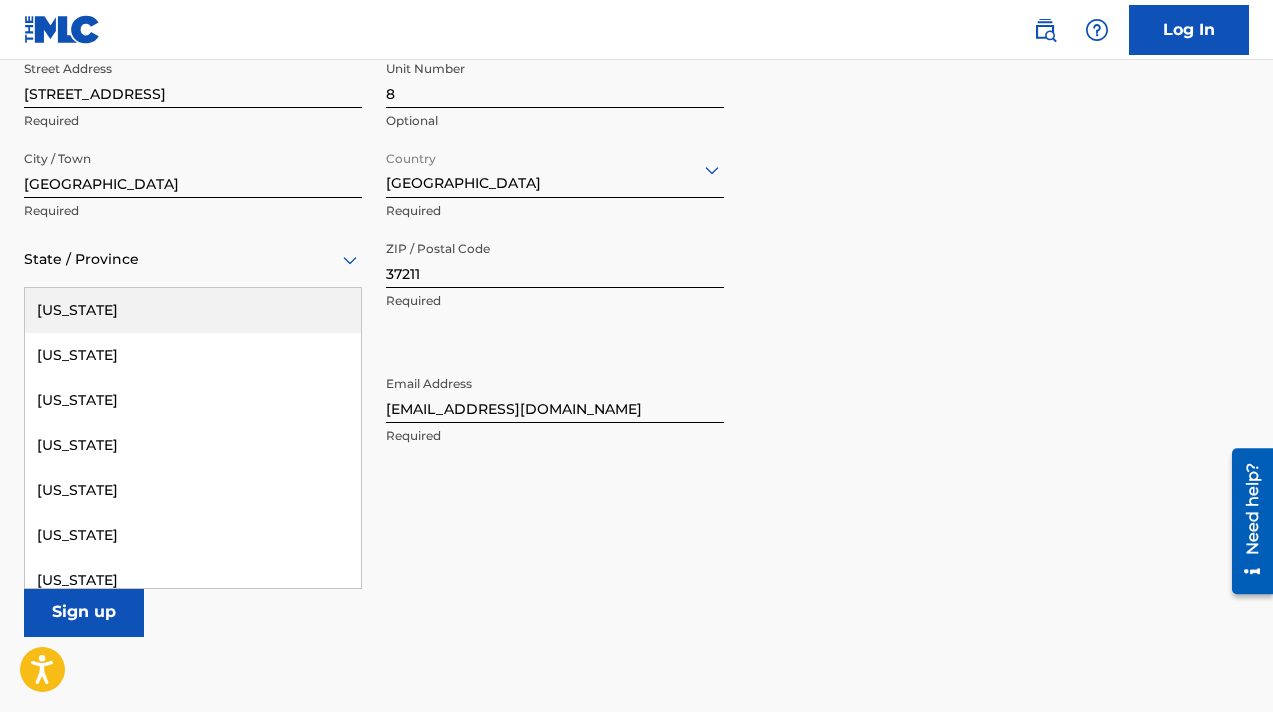 click 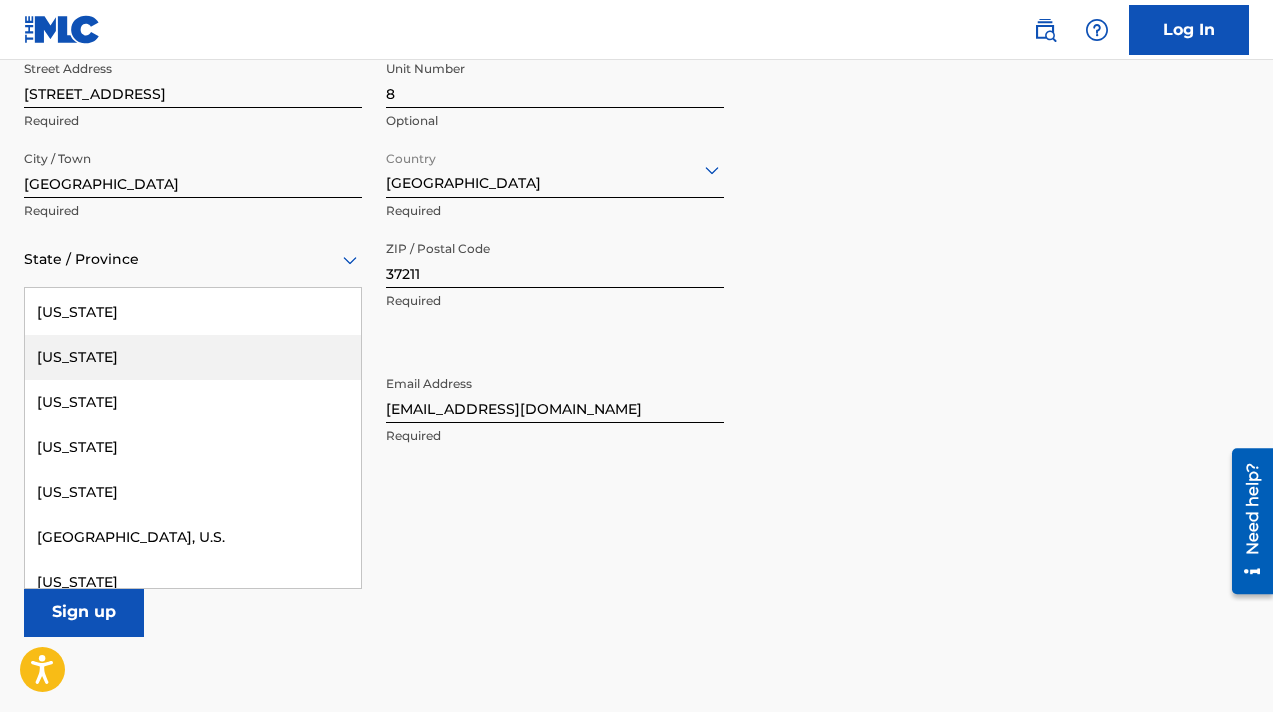 scroll, scrollTop: 2080, scrollLeft: 0, axis: vertical 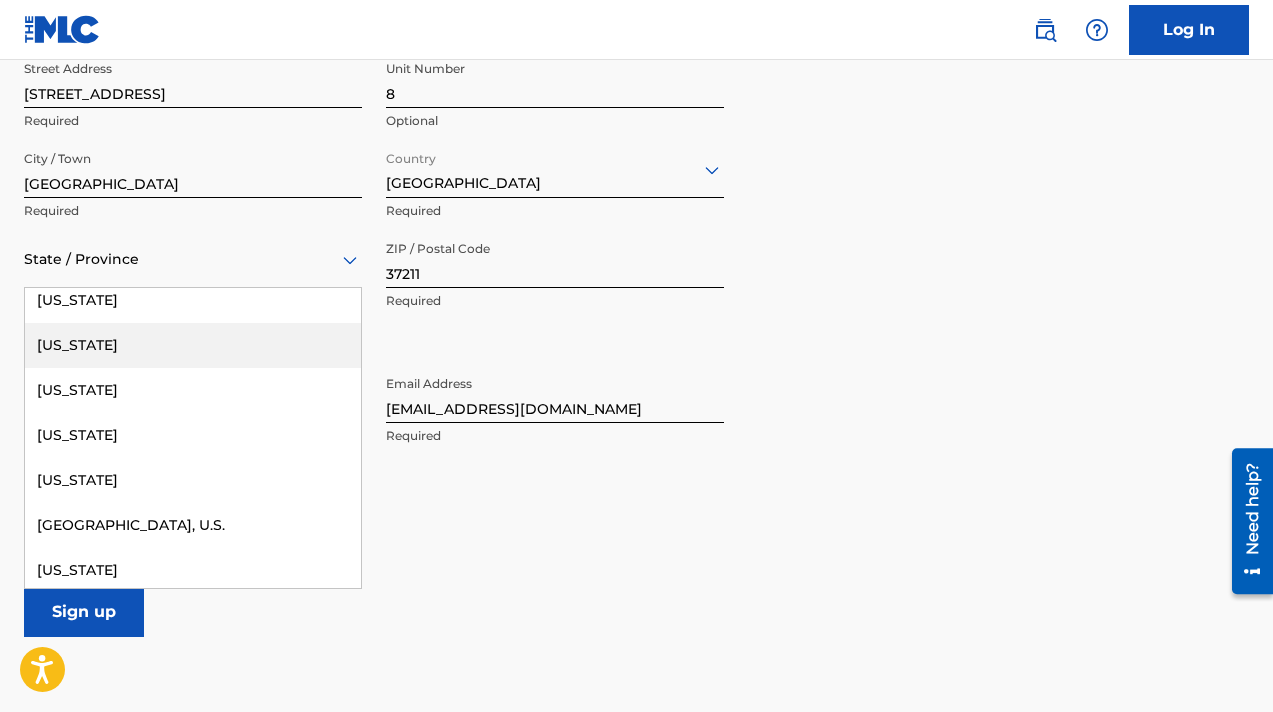 click on "[US_STATE]" at bounding box center [193, 345] 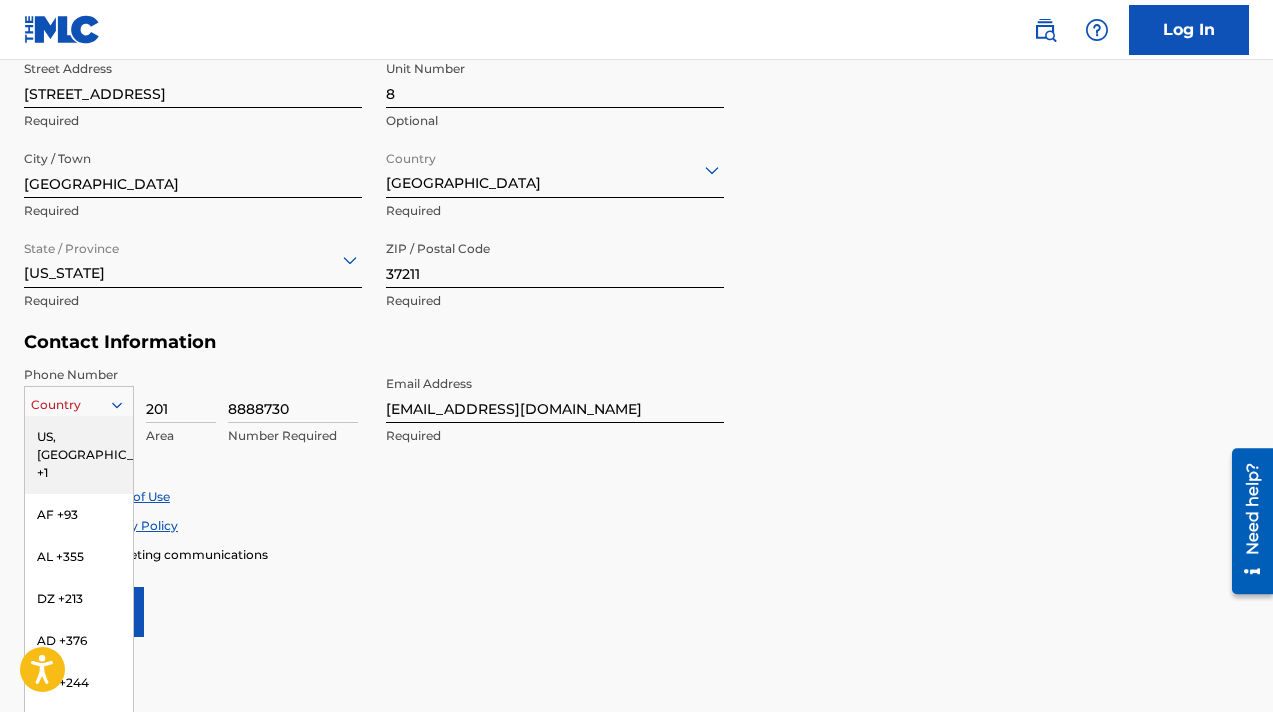 scroll, scrollTop: 723, scrollLeft: 0, axis: vertical 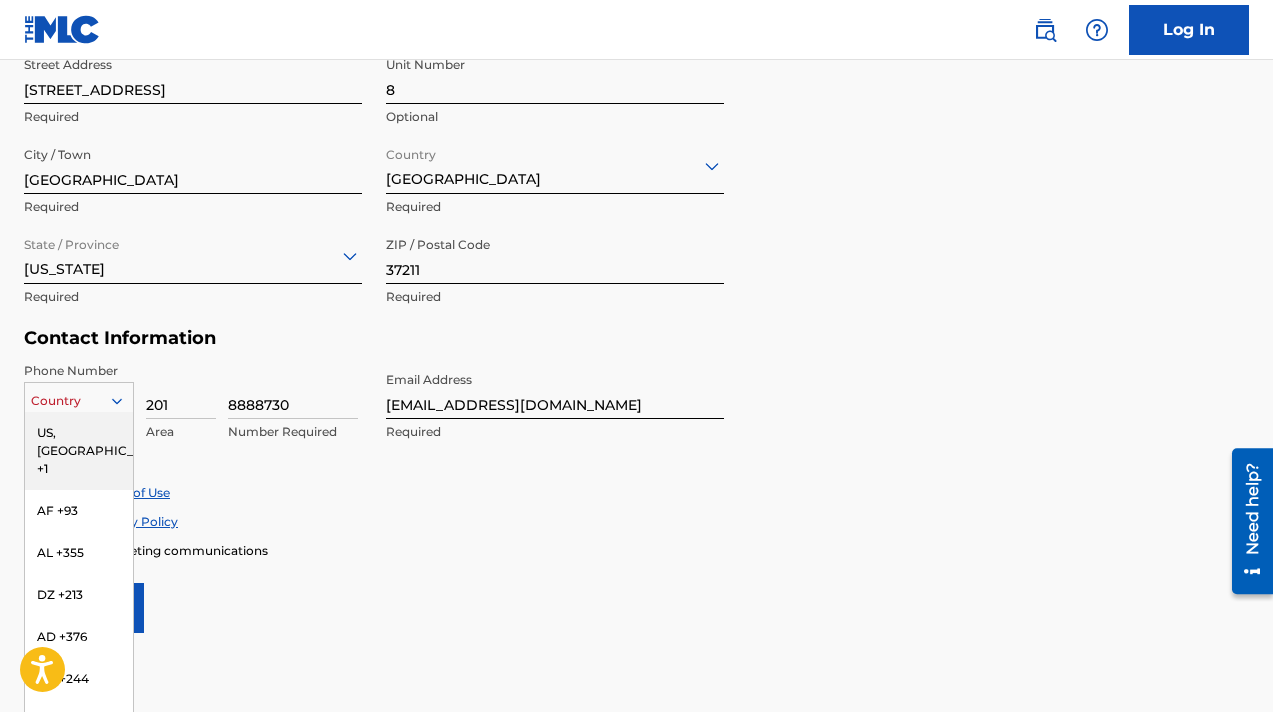 click 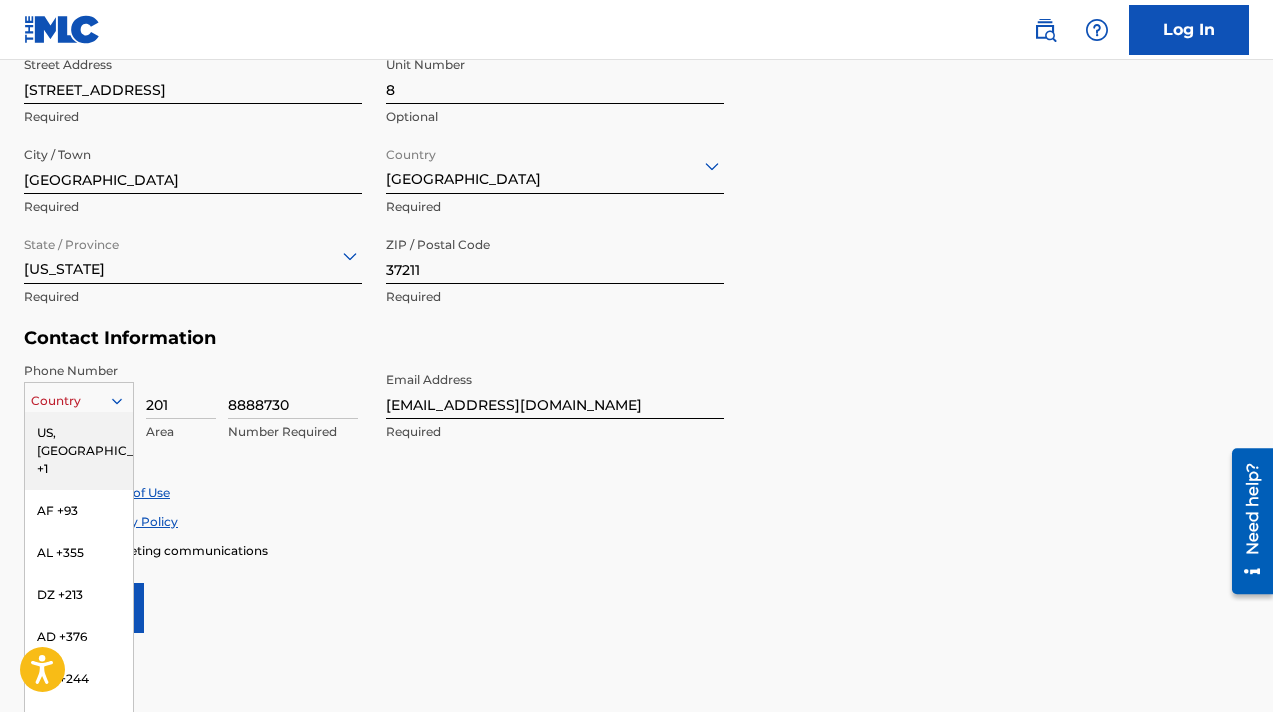click on "US, [GEOGRAPHIC_DATA] +1" at bounding box center (79, 451) 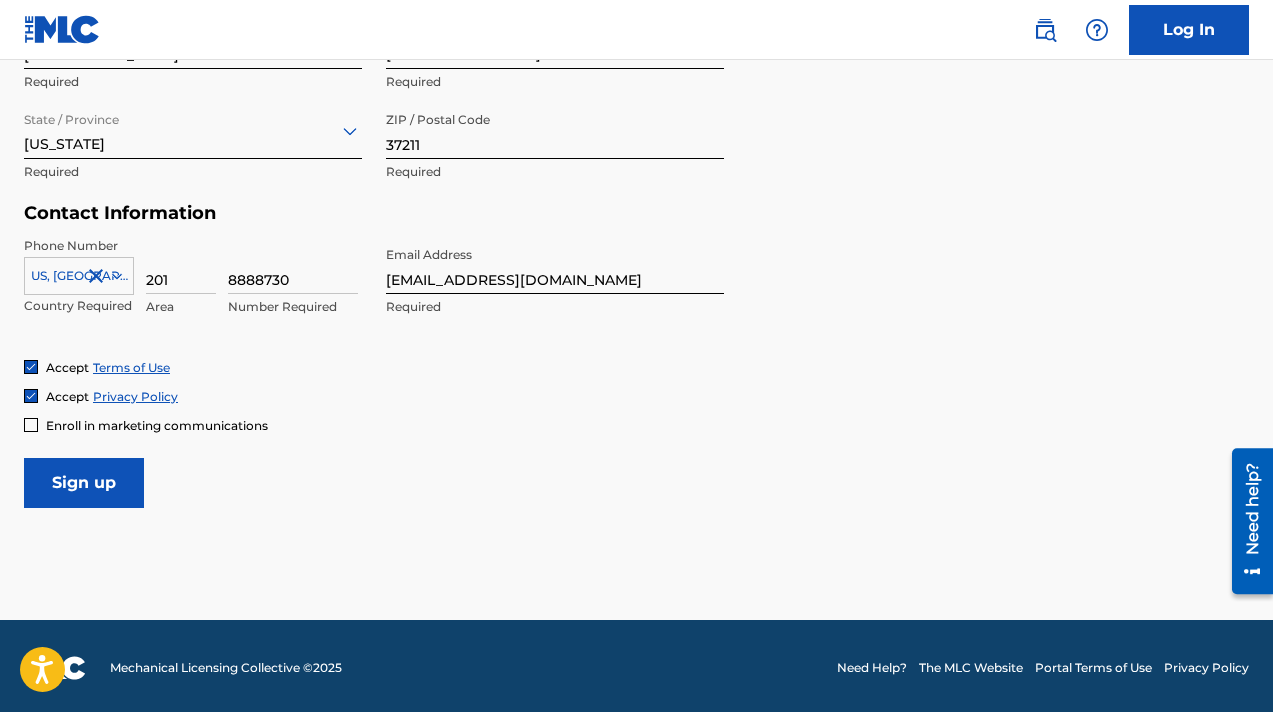 scroll, scrollTop: 851, scrollLeft: 0, axis: vertical 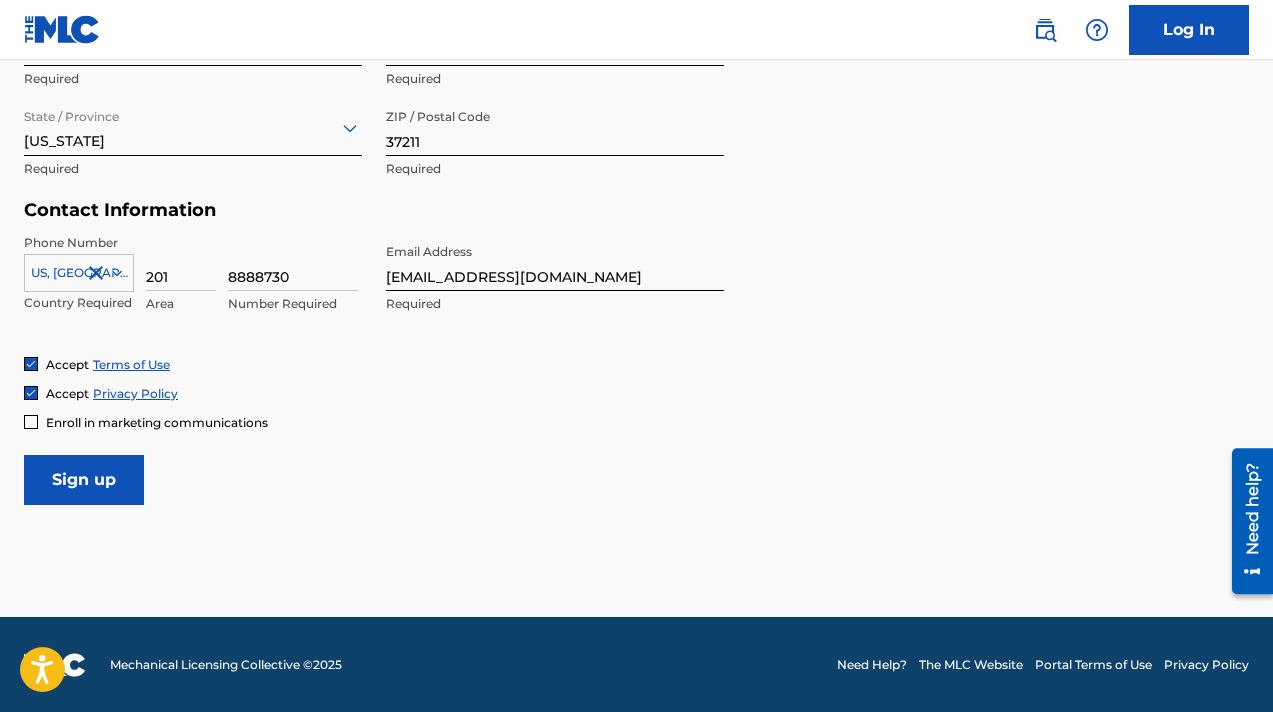 click on "Sign up" at bounding box center [84, 480] 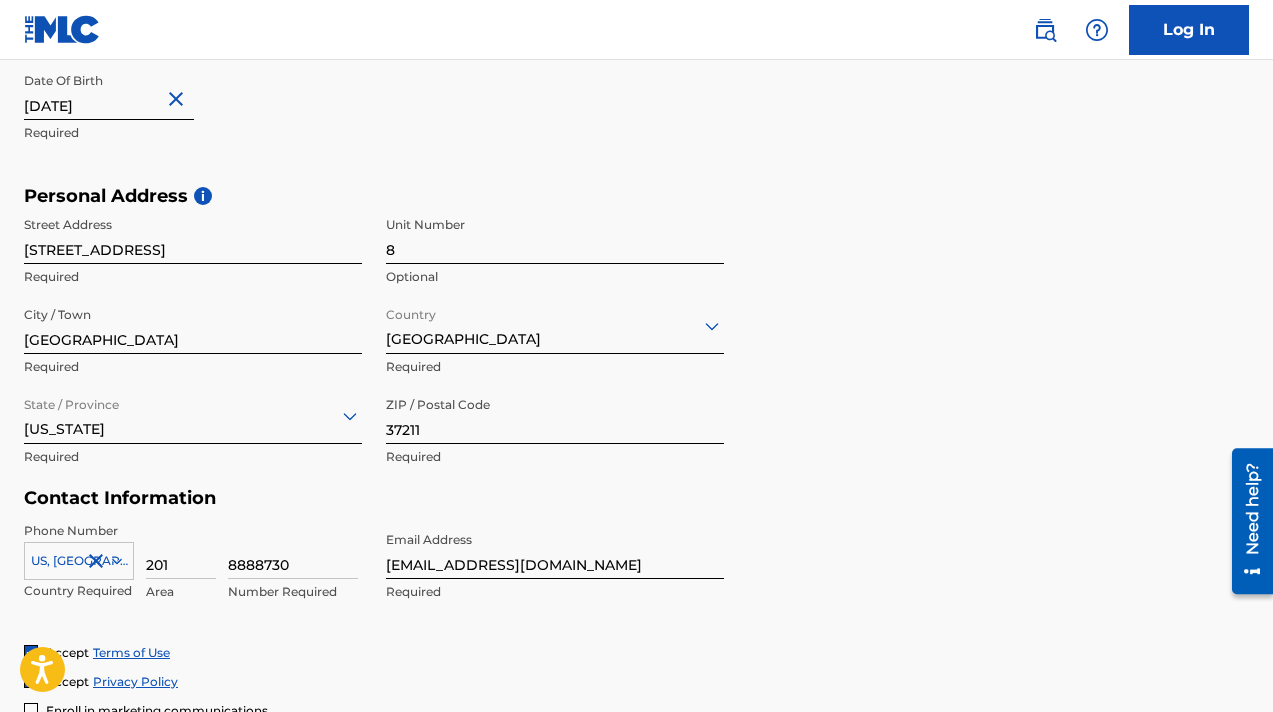 scroll, scrollTop: 0, scrollLeft: 0, axis: both 